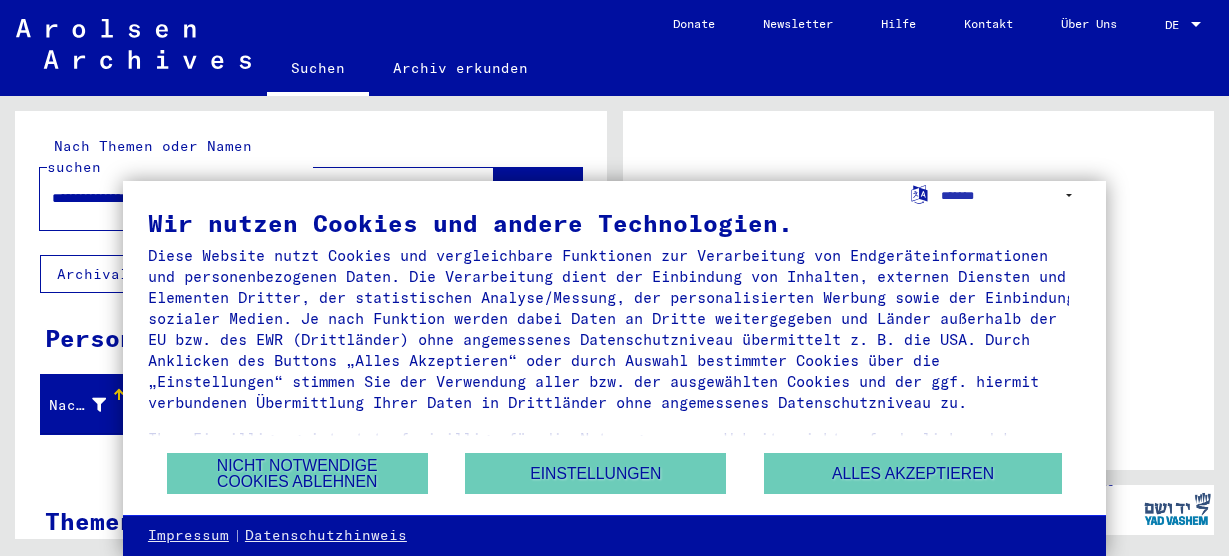 scroll, scrollTop: 0, scrollLeft: 0, axis: both 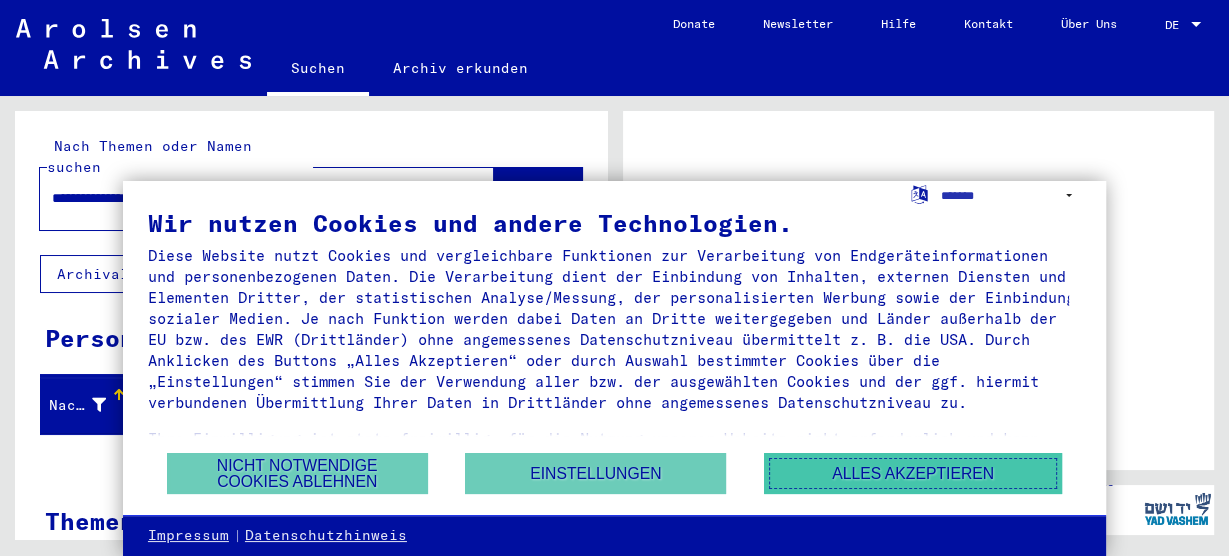 click on "Alles akzeptieren" at bounding box center (913, 473) 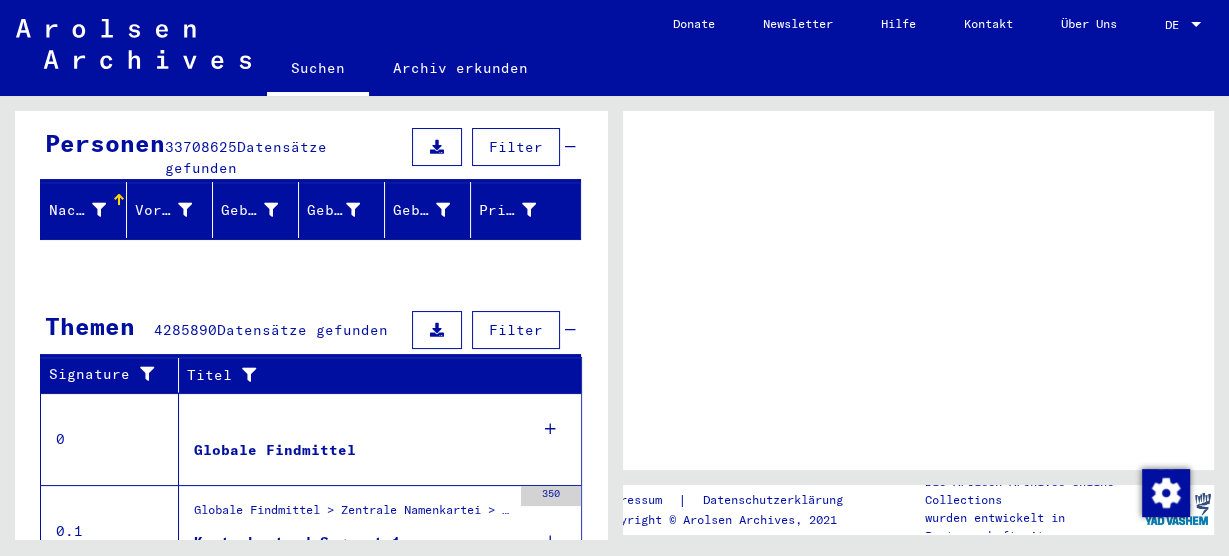 scroll, scrollTop: 213, scrollLeft: 0, axis: vertical 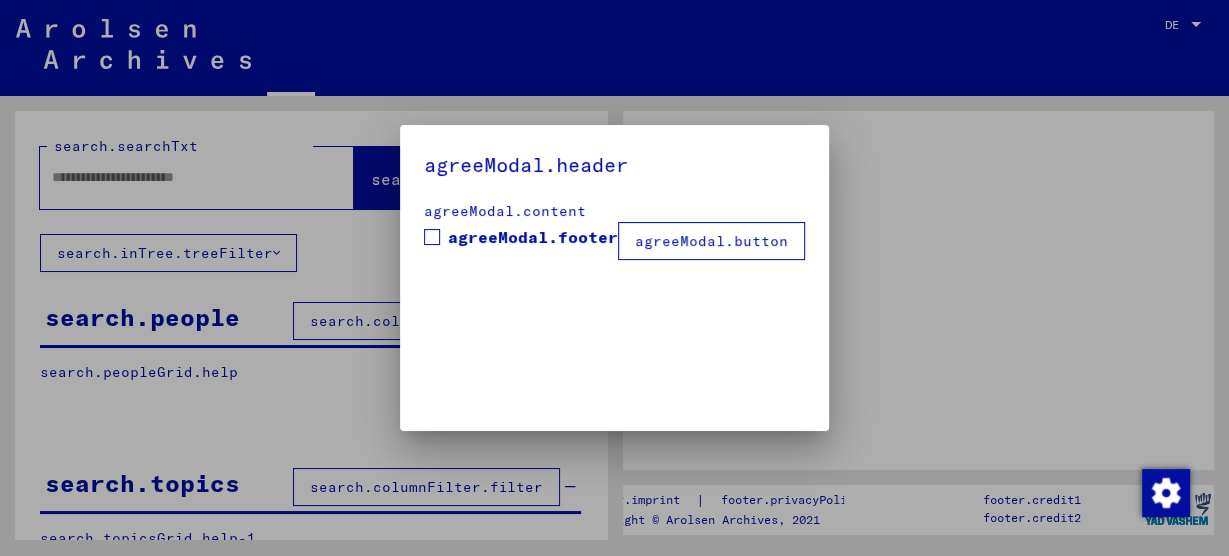 type on "**********" 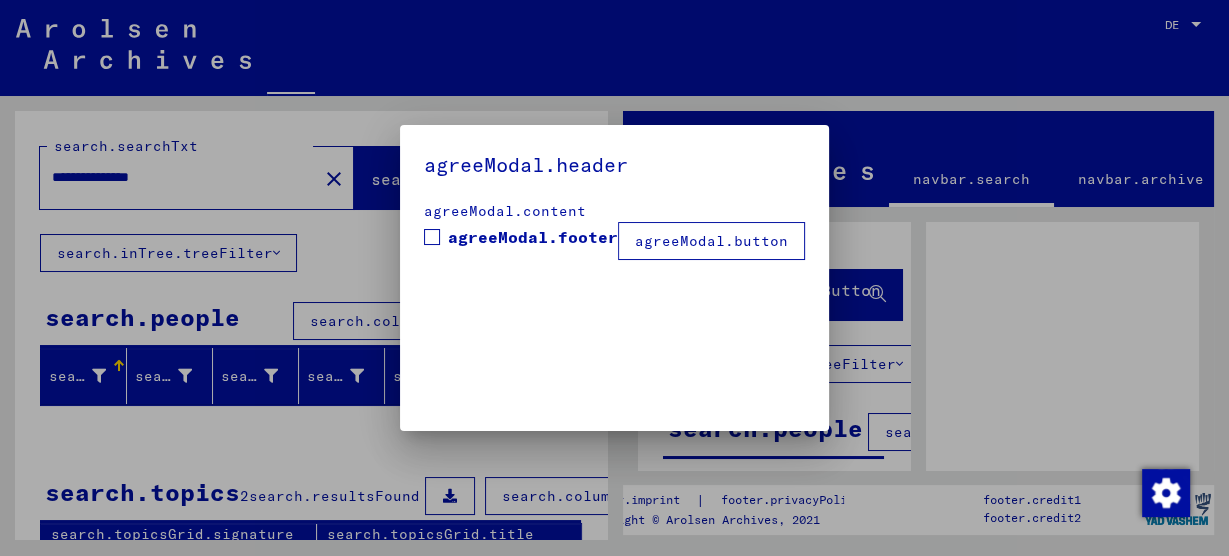 click at bounding box center (432, 237) 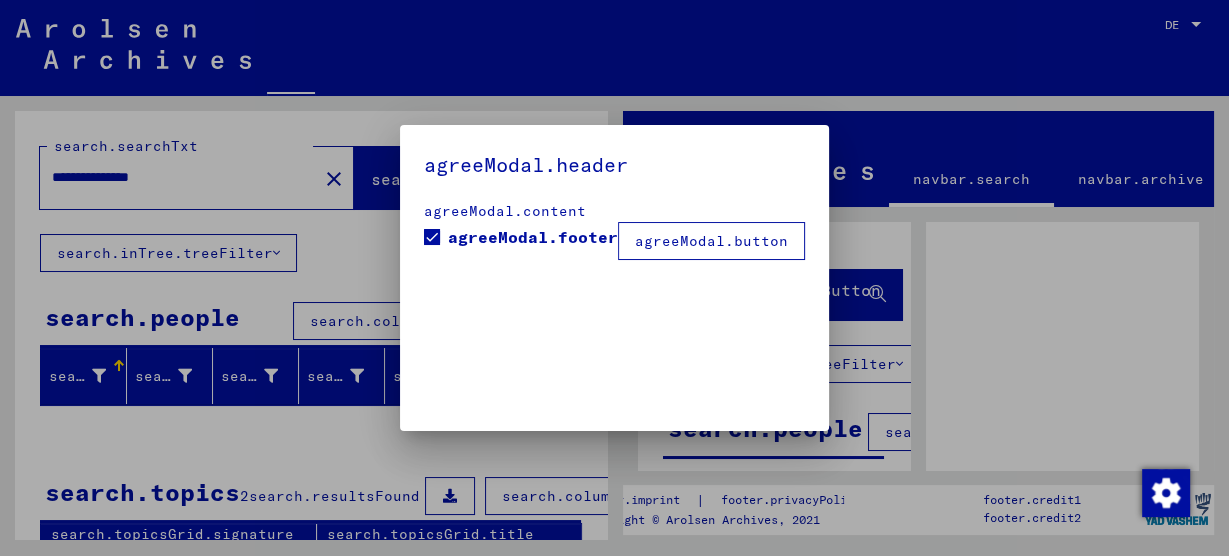 click on "agreeModal.button" at bounding box center [711, 241] 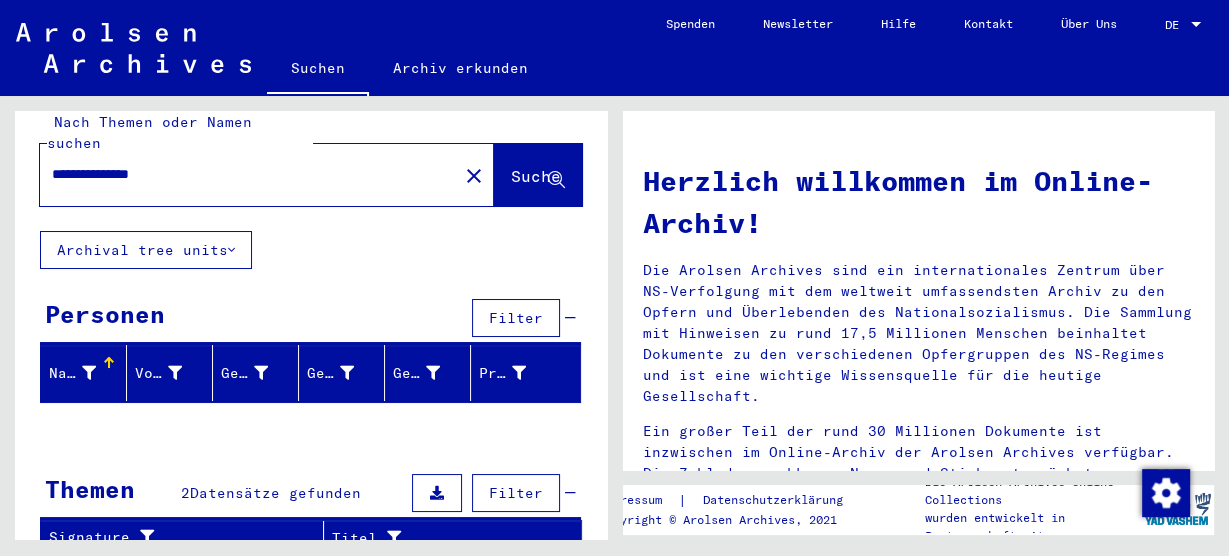 scroll, scrollTop: 17, scrollLeft: 0, axis: vertical 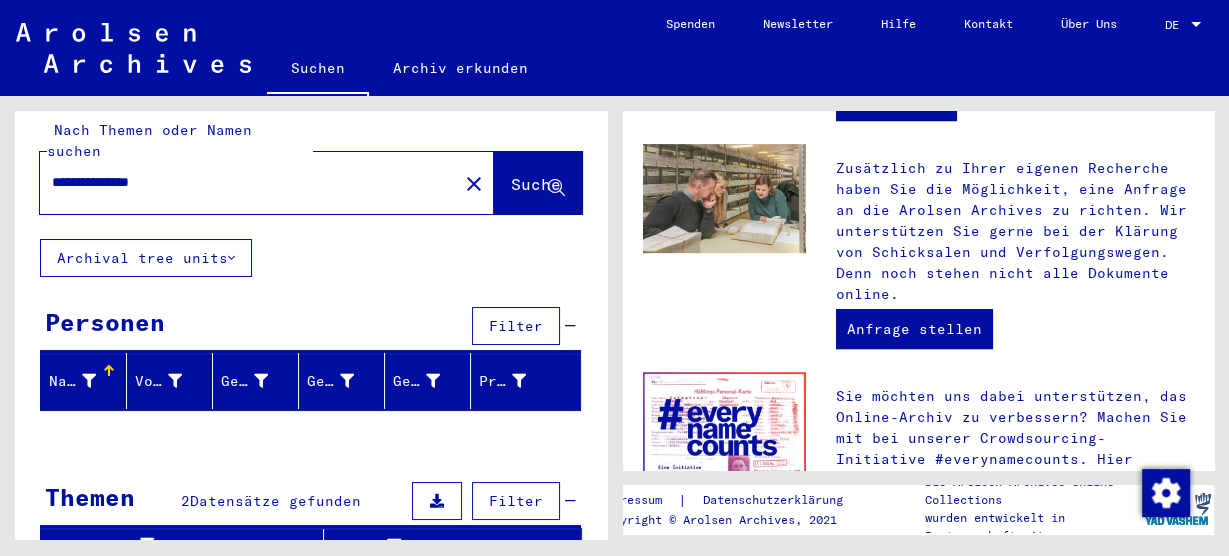 click on "Suche" 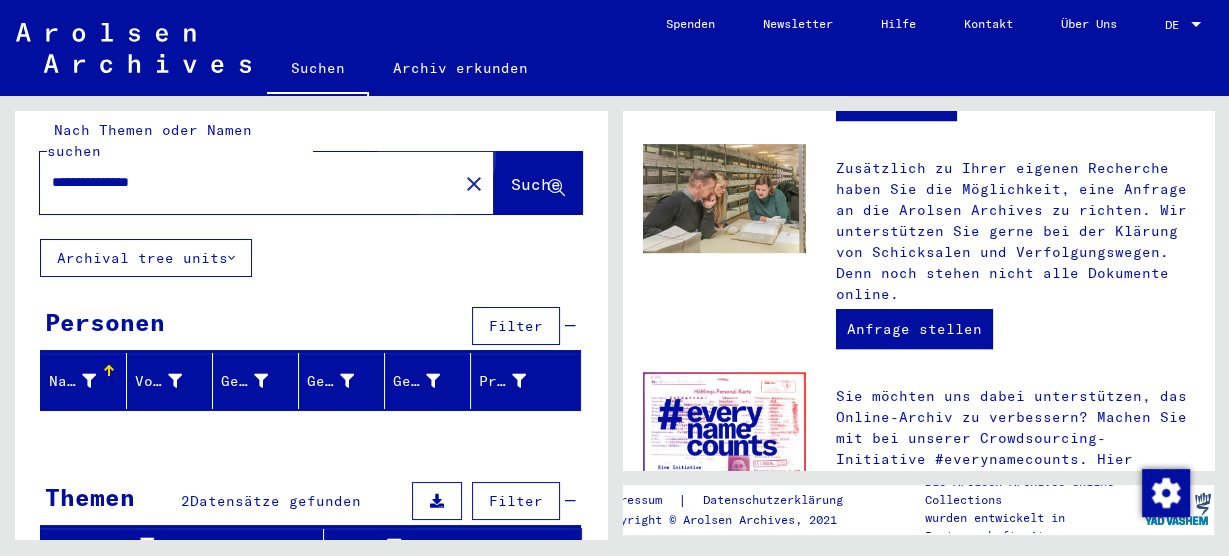 click on "Suche" 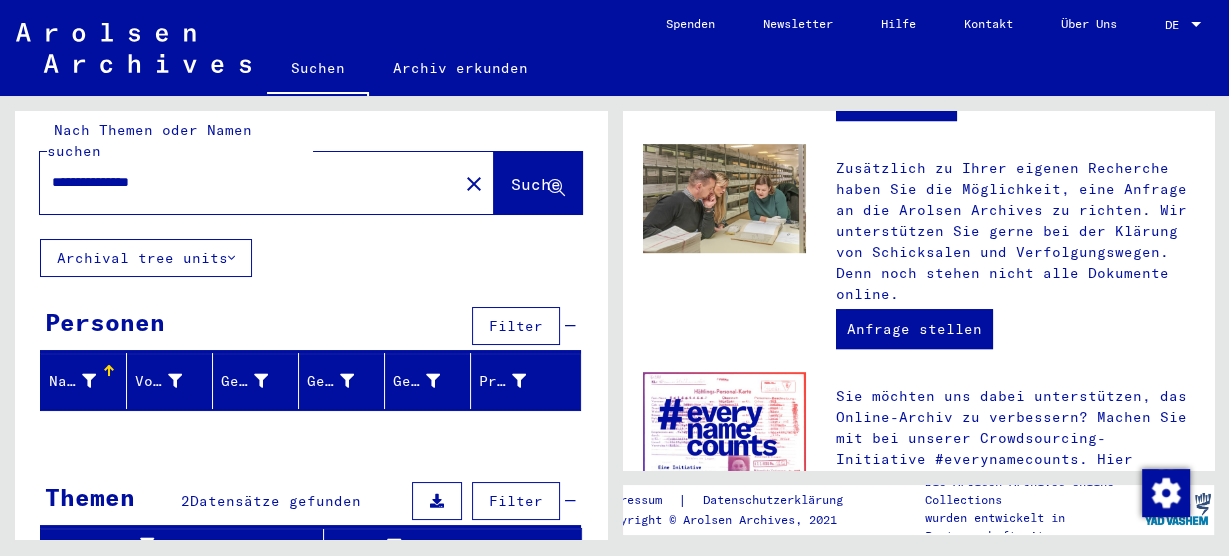 scroll, scrollTop: 1016, scrollLeft: 0, axis: vertical 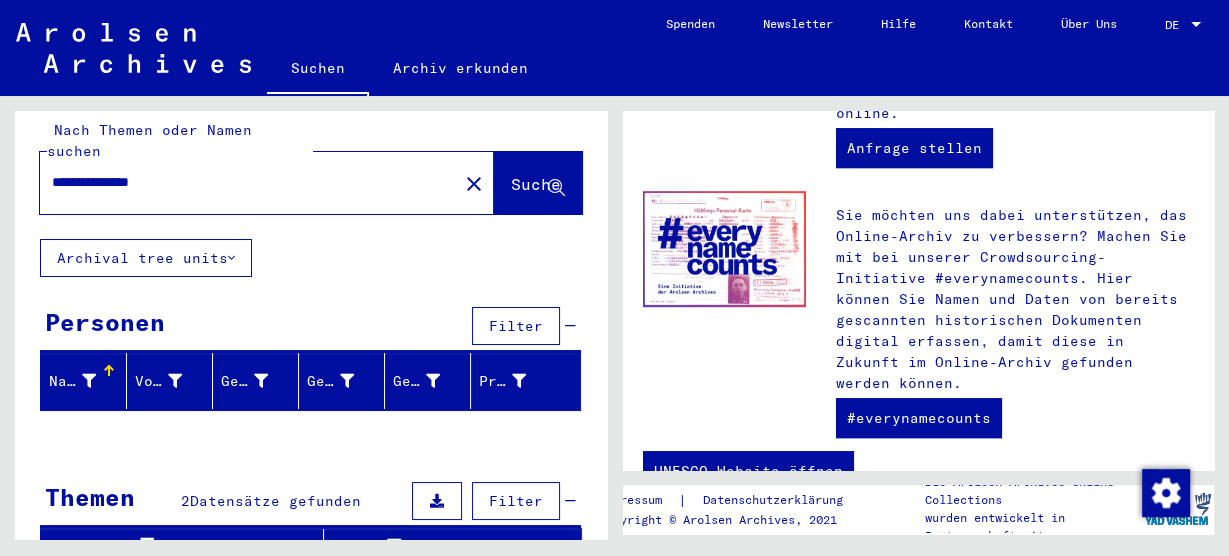 click on "Nachname" at bounding box center [72, 381] 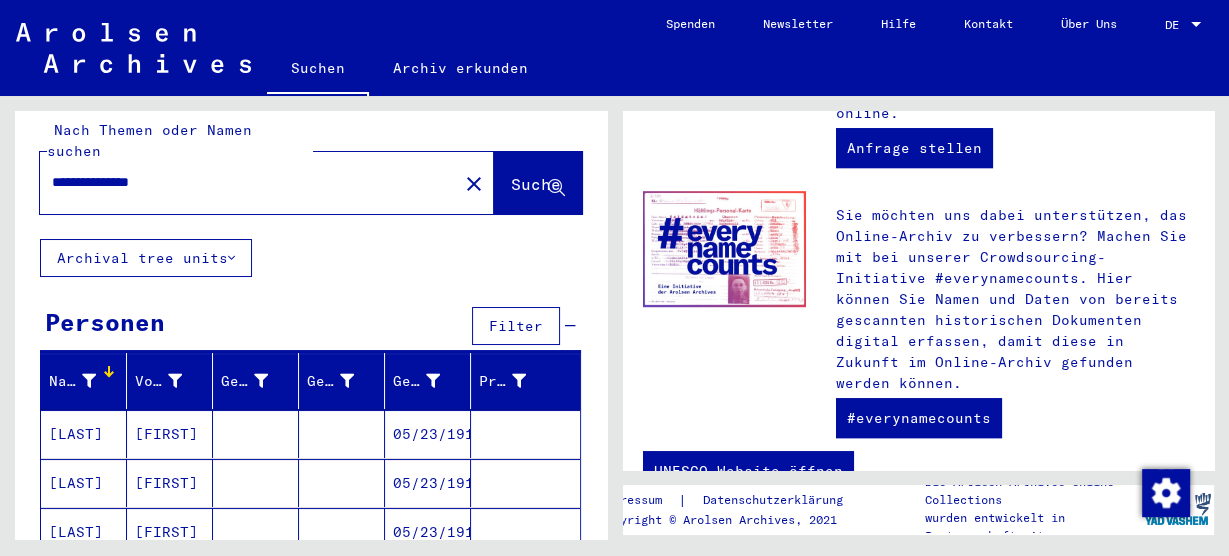 click on "[LAST]" at bounding box center (84, 483) 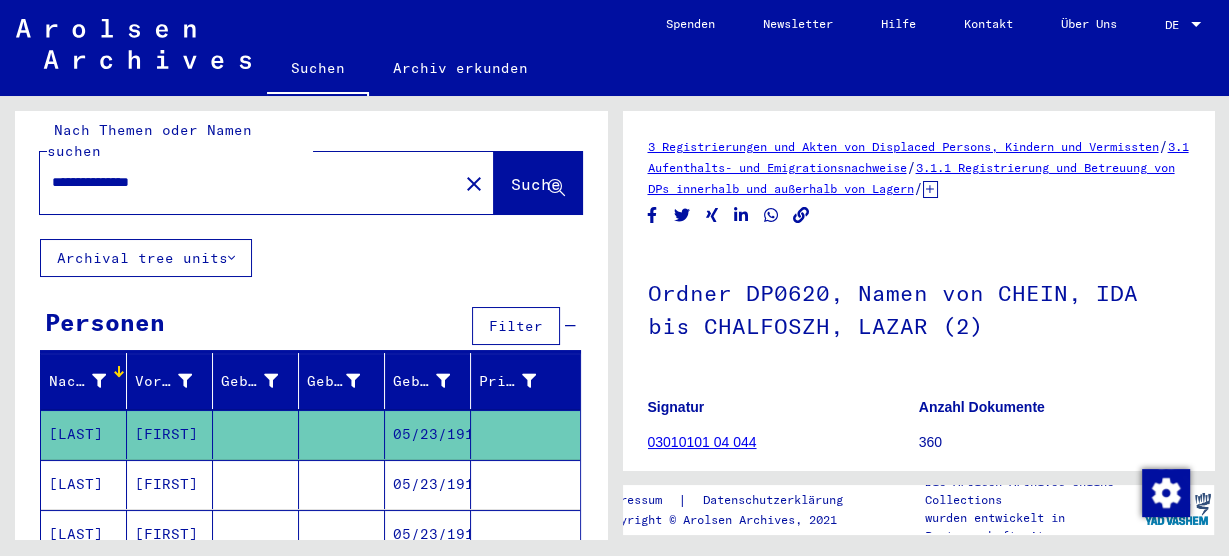scroll, scrollTop: 0, scrollLeft: 0, axis: both 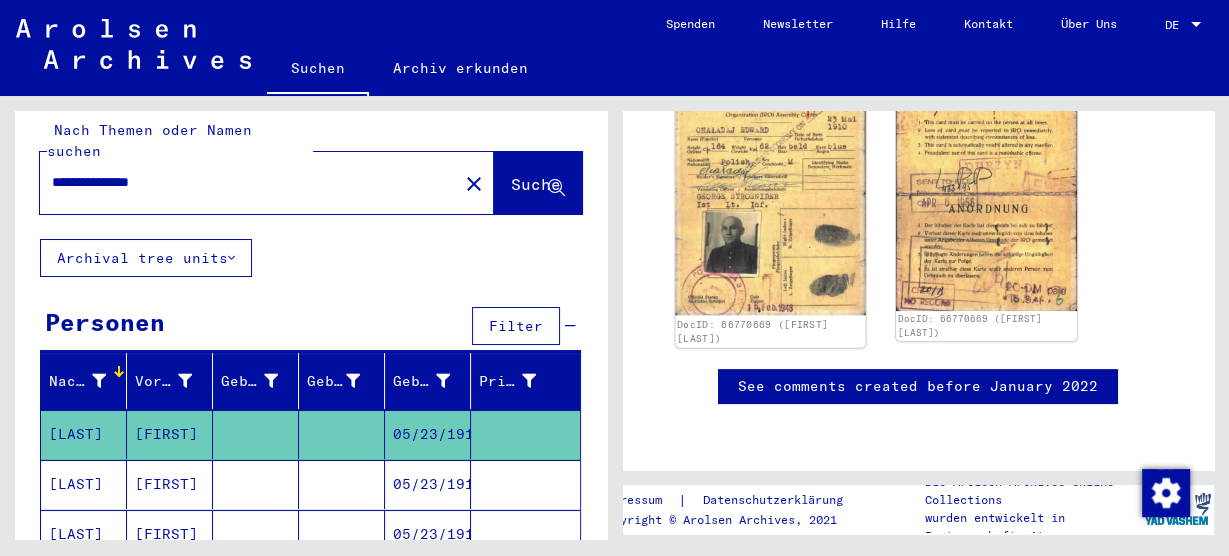 click 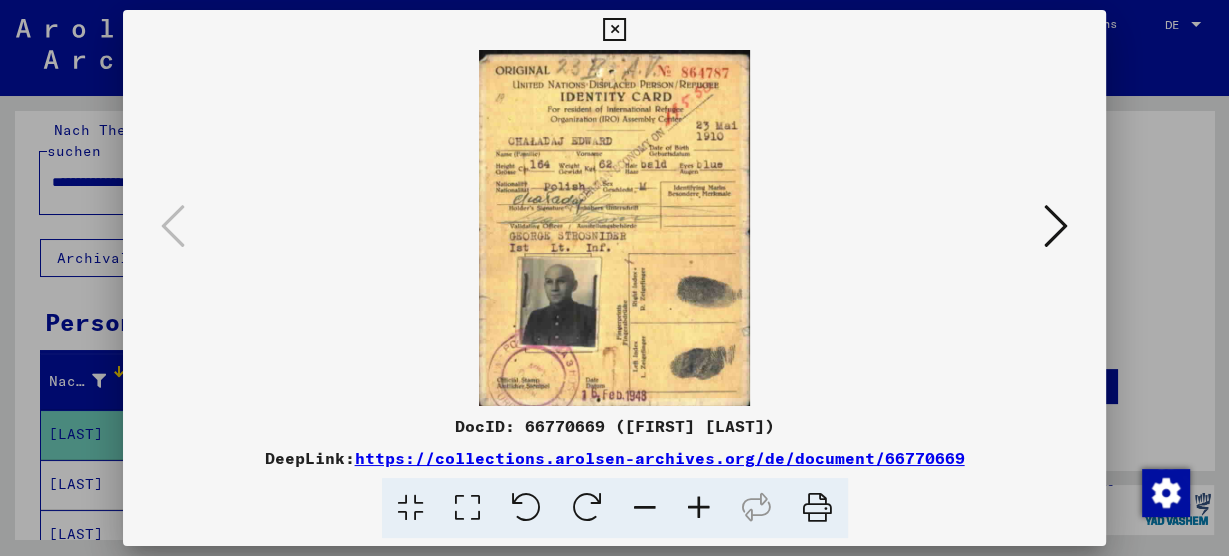 click at bounding box center [614, 228] 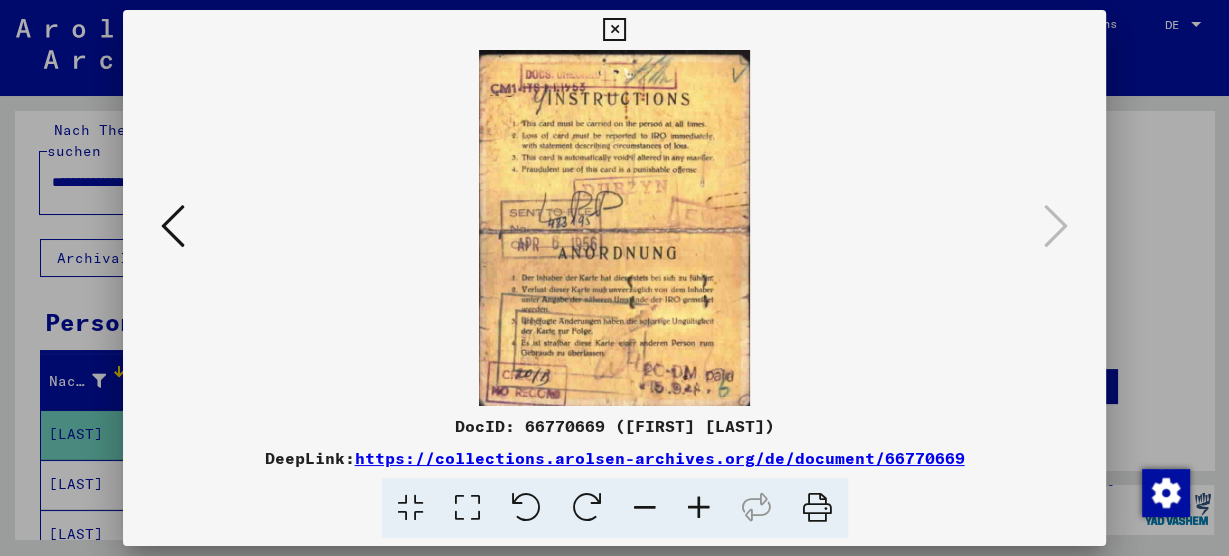 click at bounding box center [614, 30] 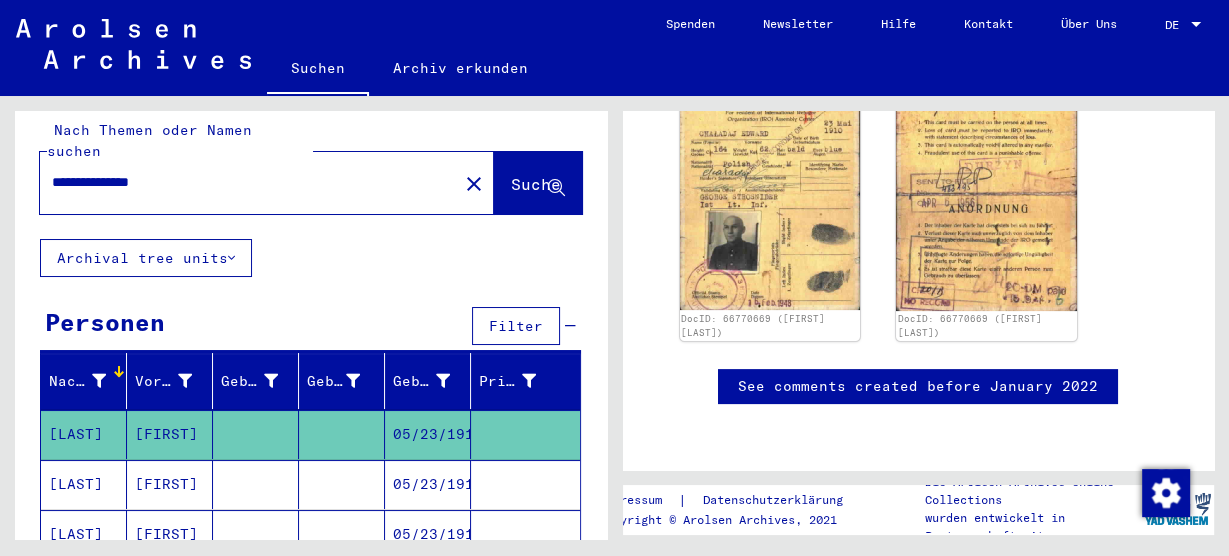 click 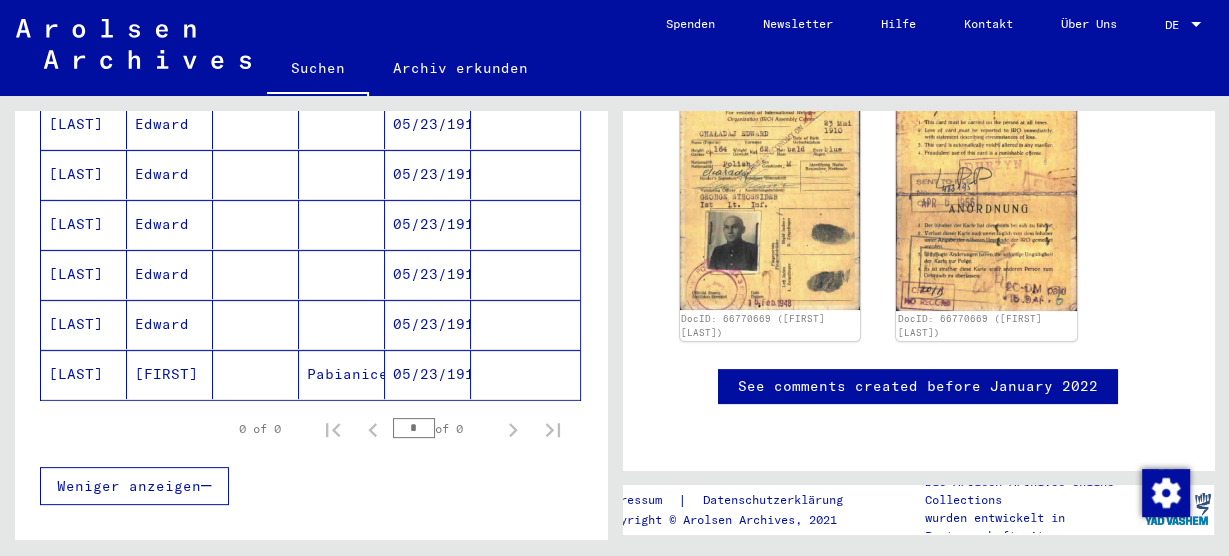 scroll, scrollTop: 516, scrollLeft: 0, axis: vertical 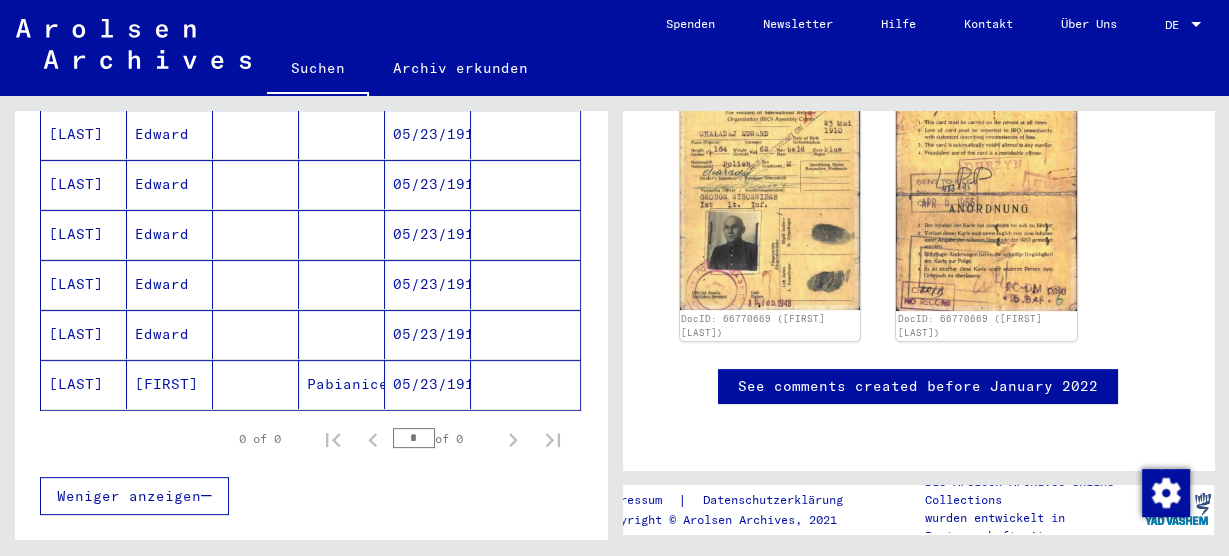 click on "[LAST]" 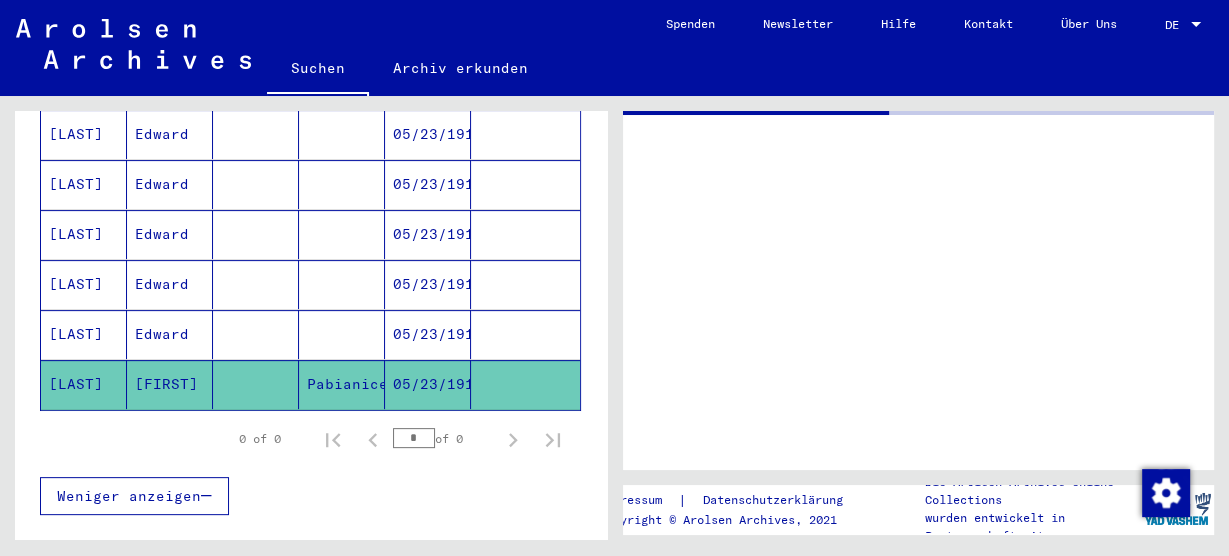 scroll, scrollTop: 0, scrollLeft: 0, axis: both 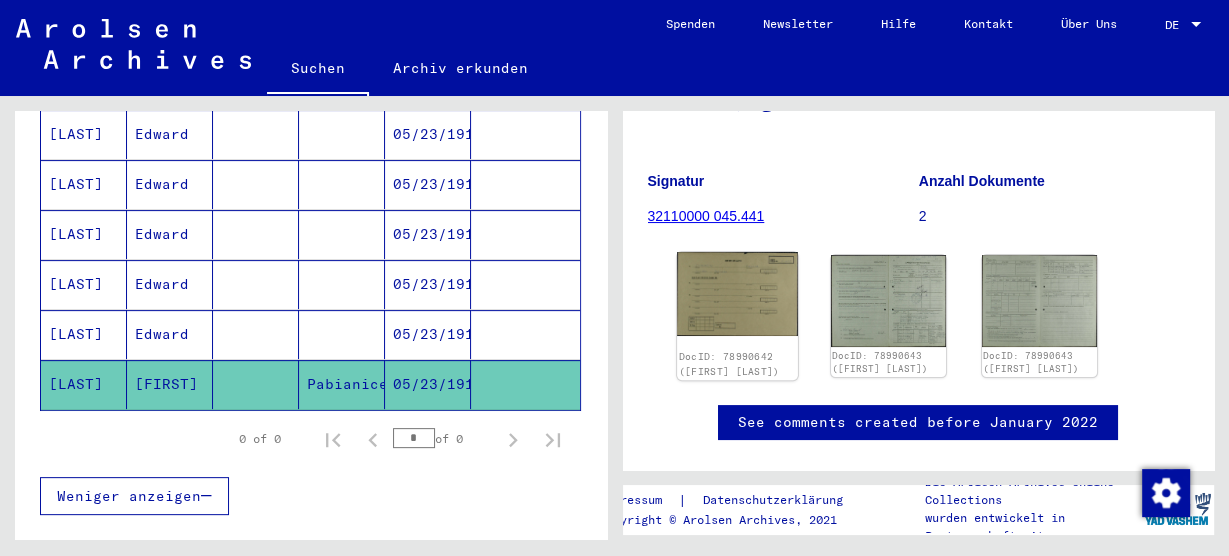 click 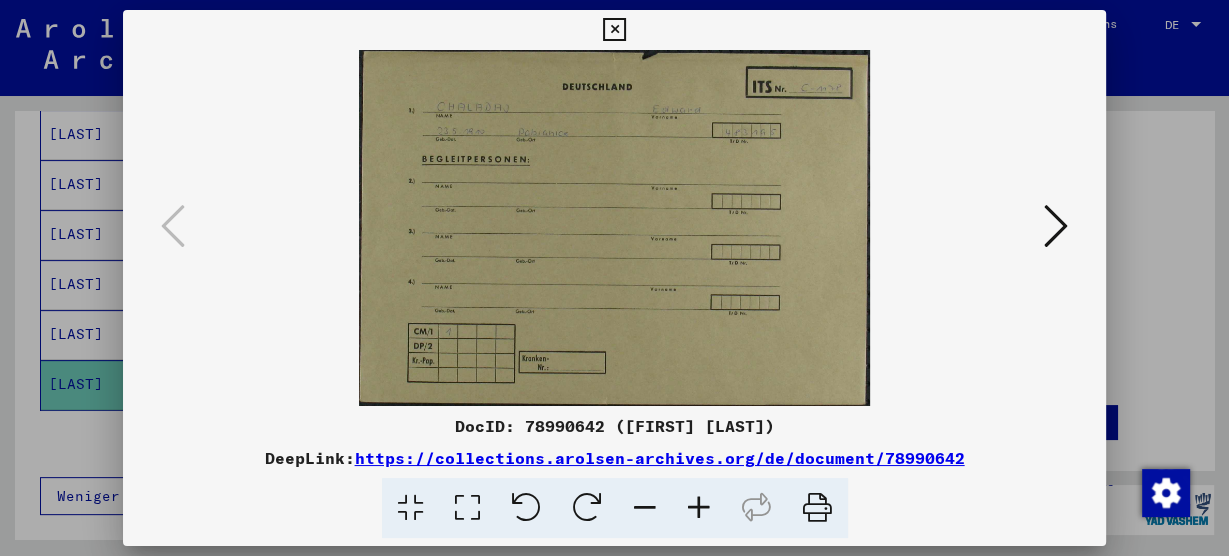 click at bounding box center (1056, 226) 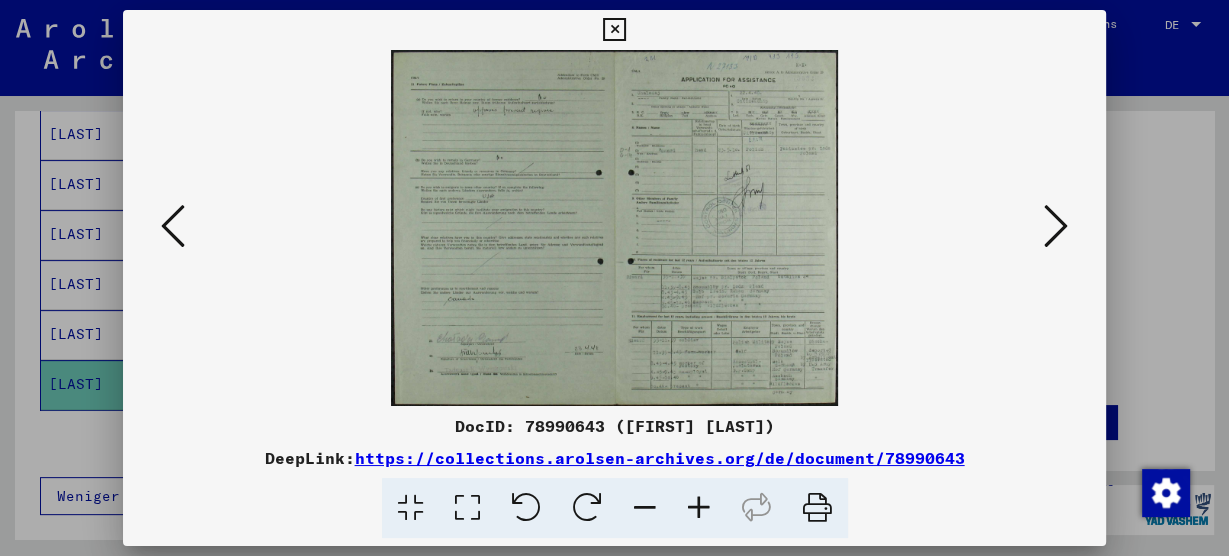 click at bounding box center [1056, 226] 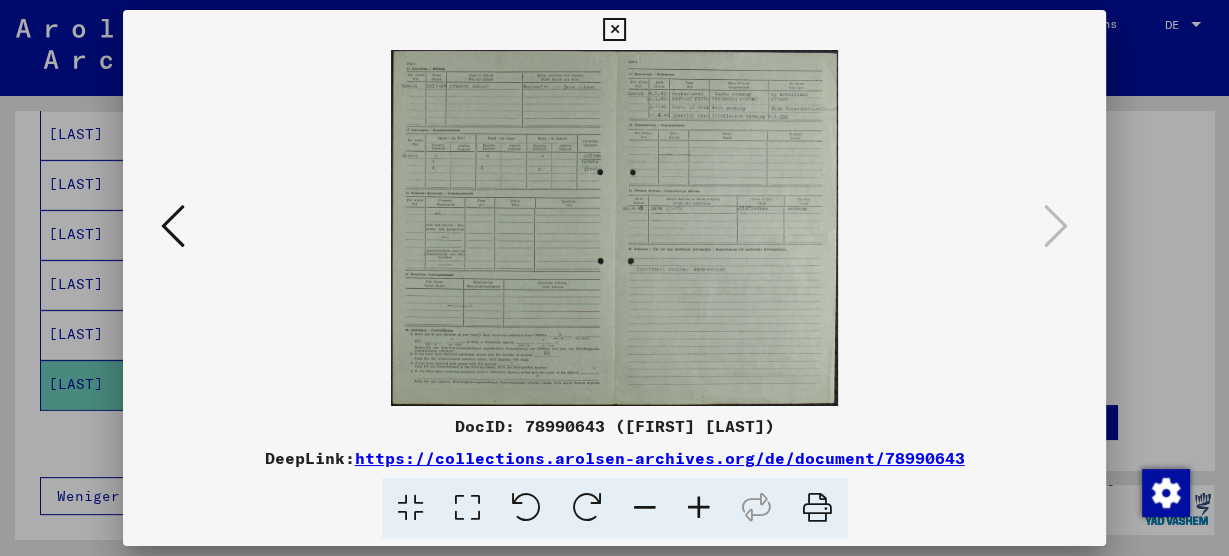 click at bounding box center [614, 30] 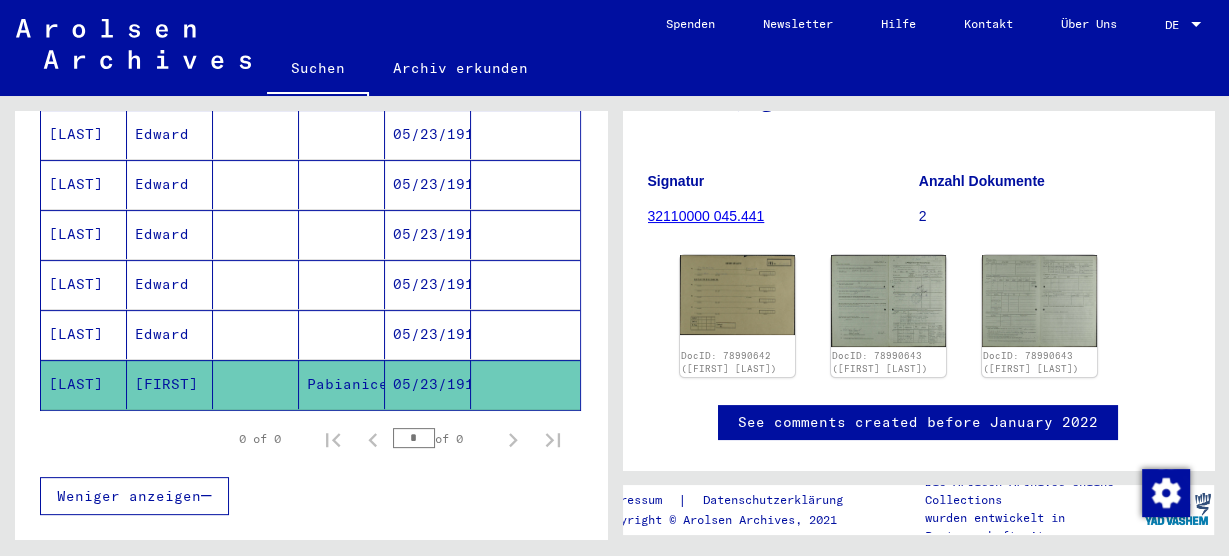 click on "[LAST]" at bounding box center [84, 384] 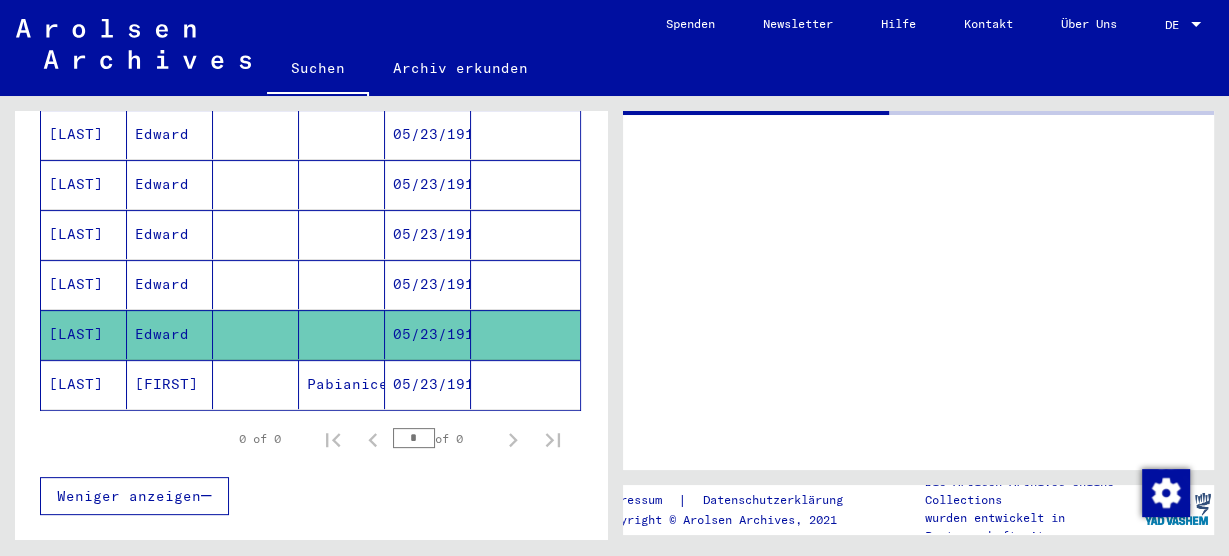 scroll, scrollTop: 0, scrollLeft: 0, axis: both 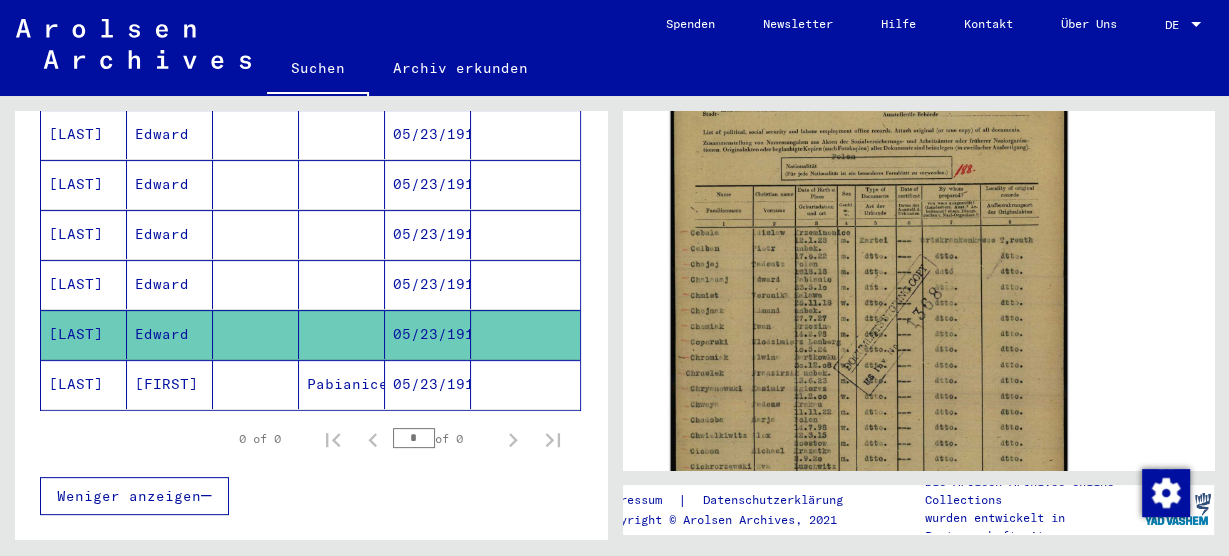 click 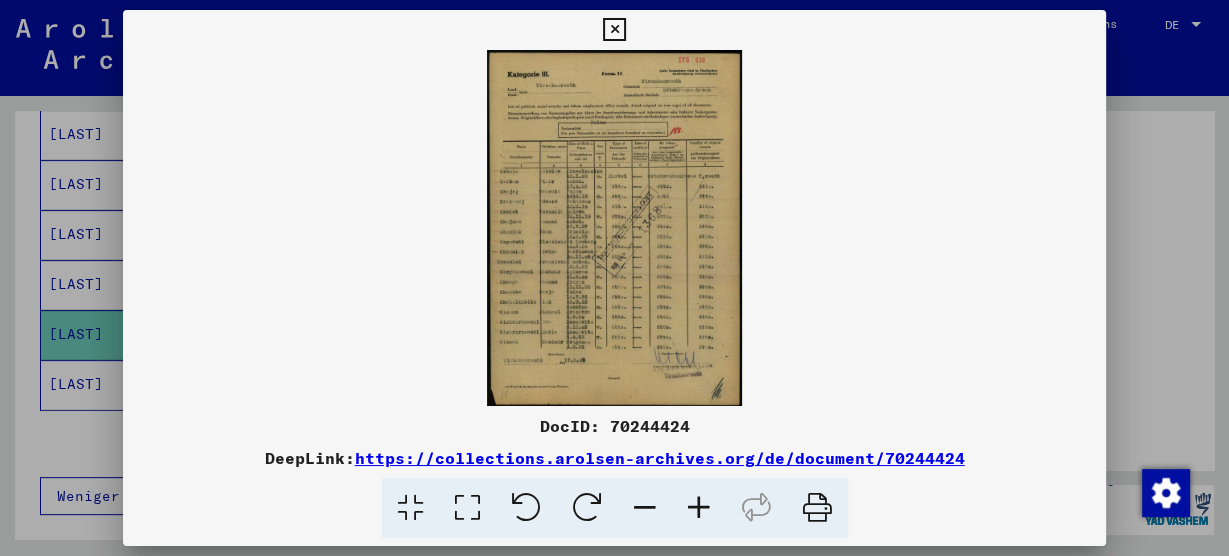click at bounding box center (614, 30) 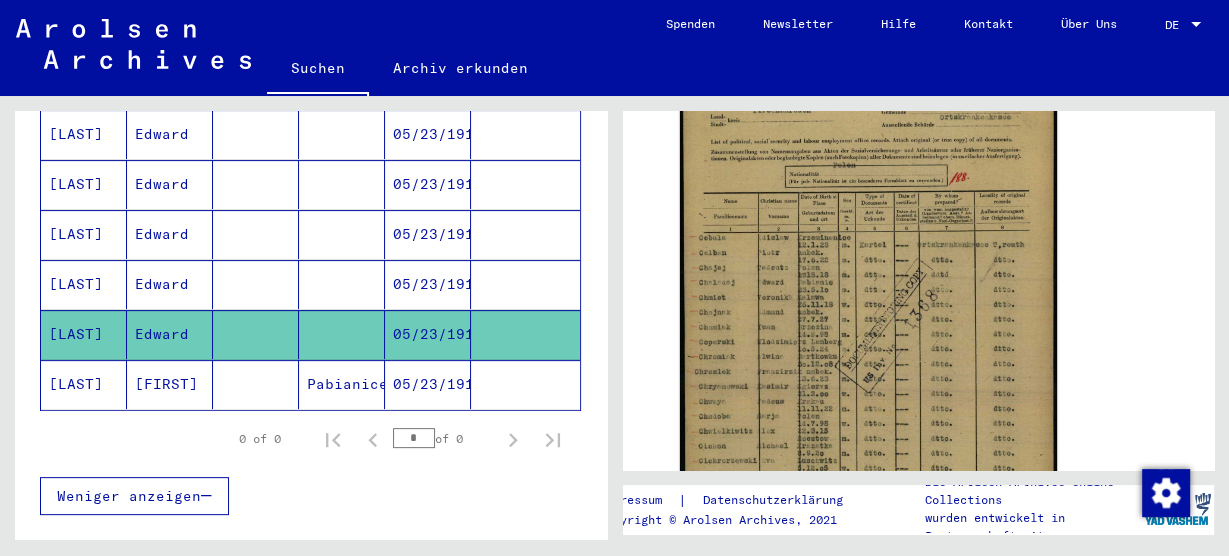 click on "[LAST]" at bounding box center [84, 334] 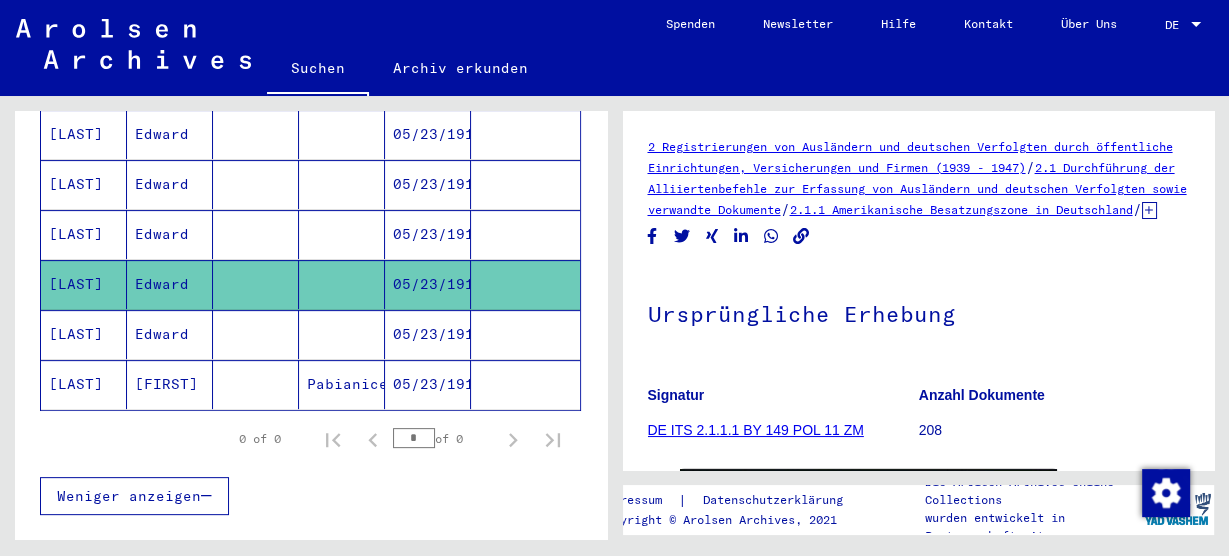 scroll, scrollTop: 0, scrollLeft: 0, axis: both 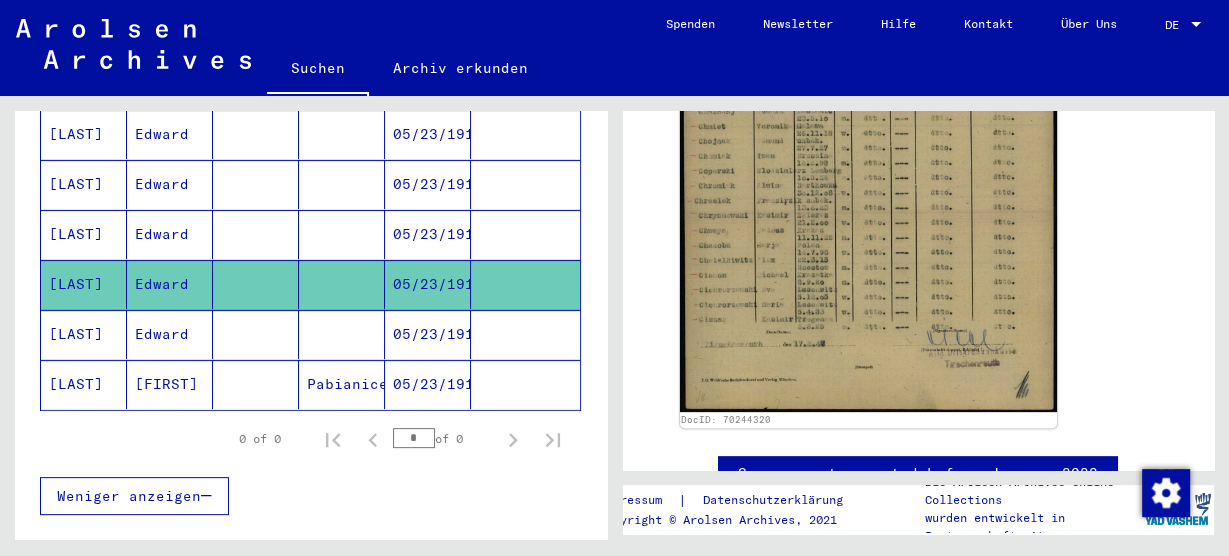click on "[LAST]" at bounding box center (84, 284) 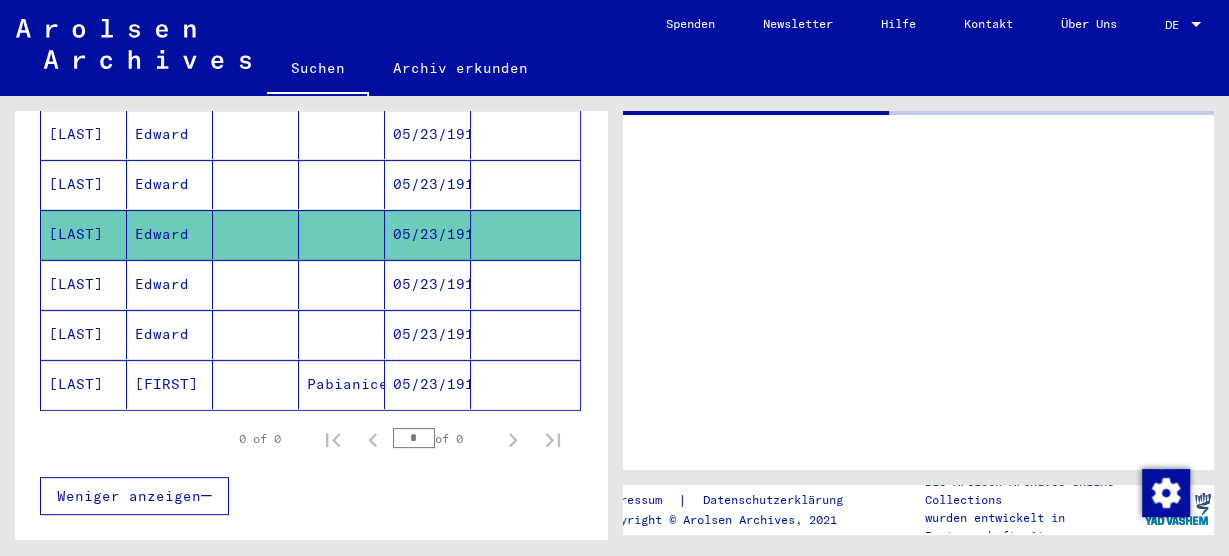 scroll, scrollTop: 0, scrollLeft: 0, axis: both 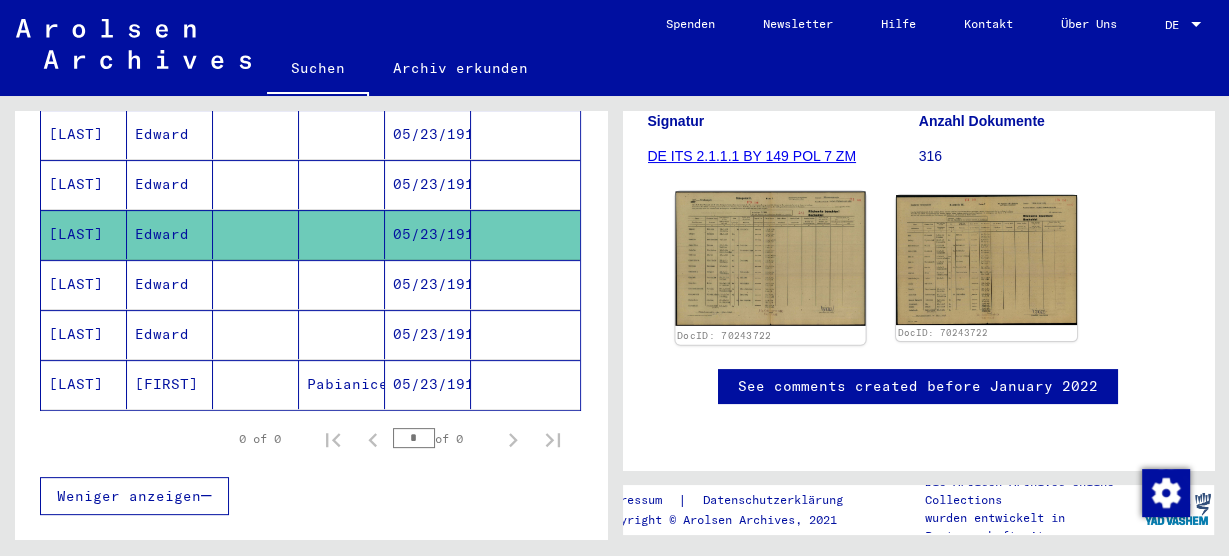click 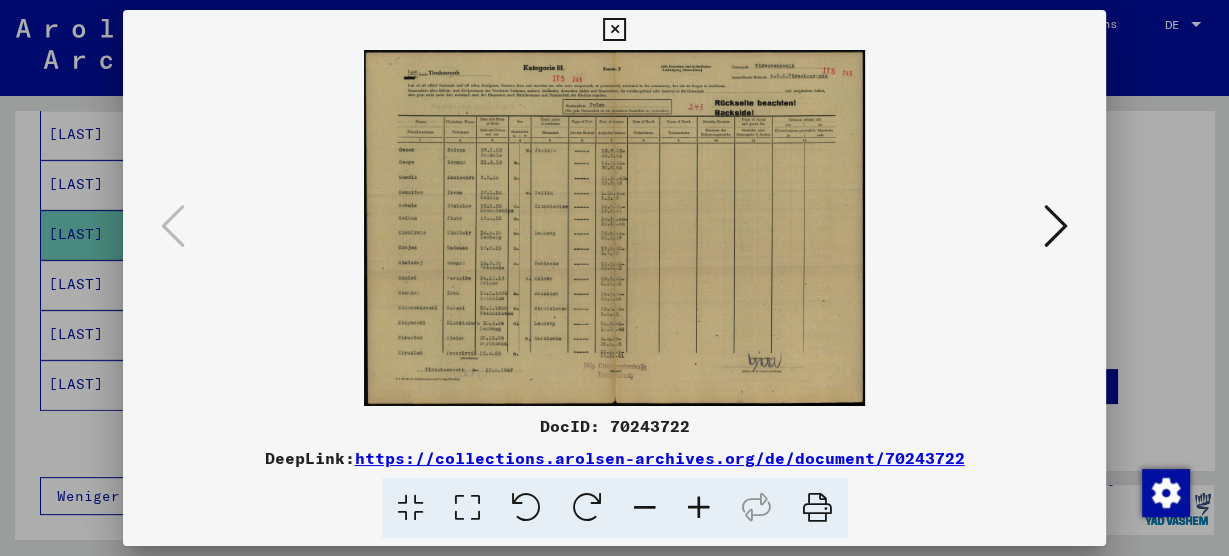click at bounding box center (614, 228) 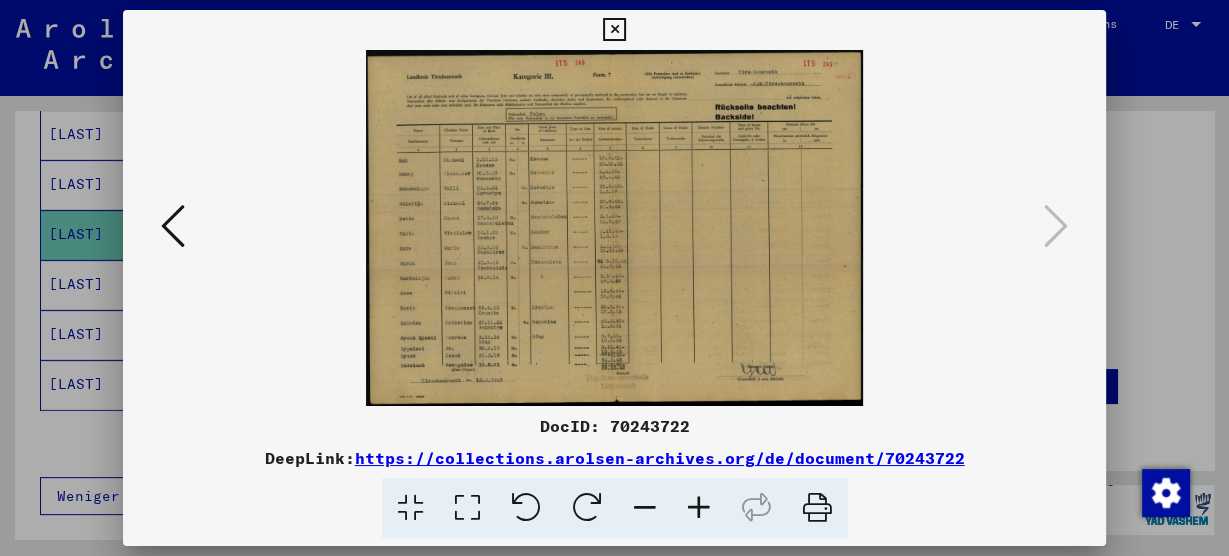 click at bounding box center [614, 30] 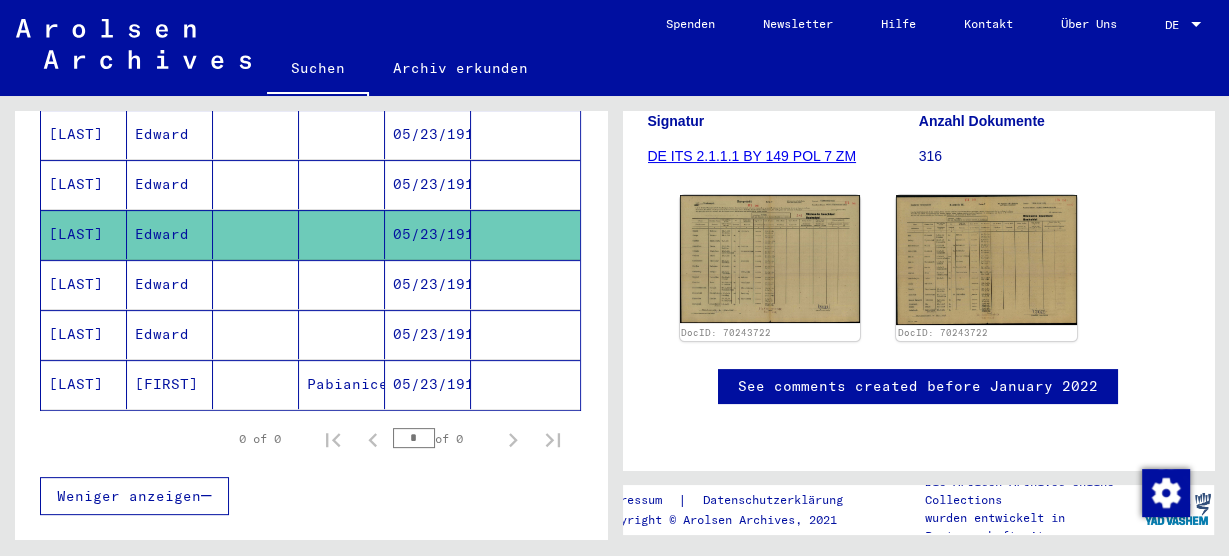 click on "[LAST]" at bounding box center [84, 234] 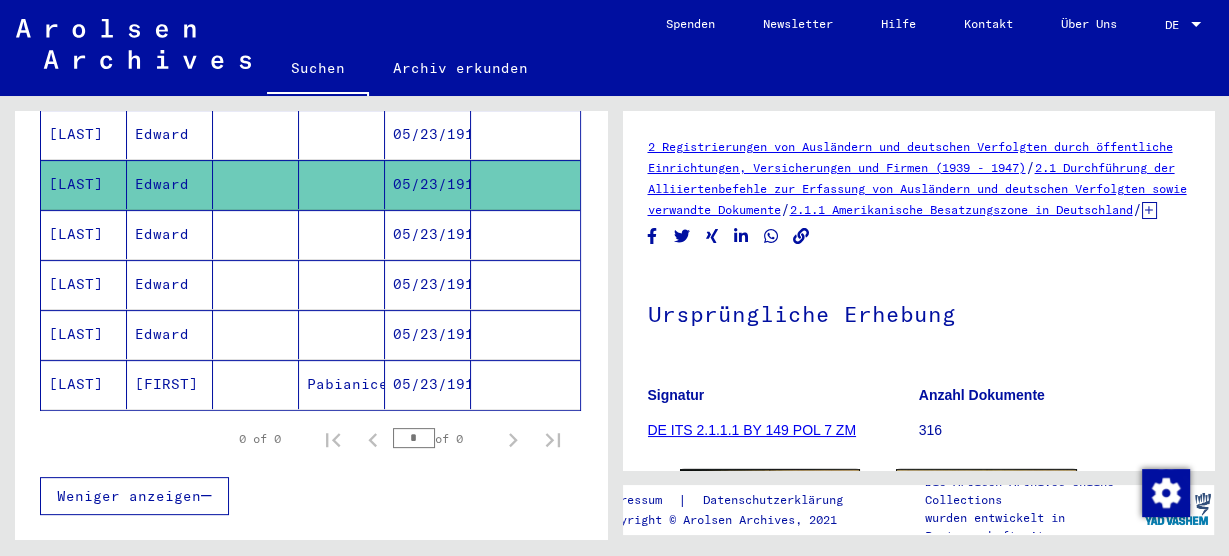 scroll, scrollTop: 0, scrollLeft: 0, axis: both 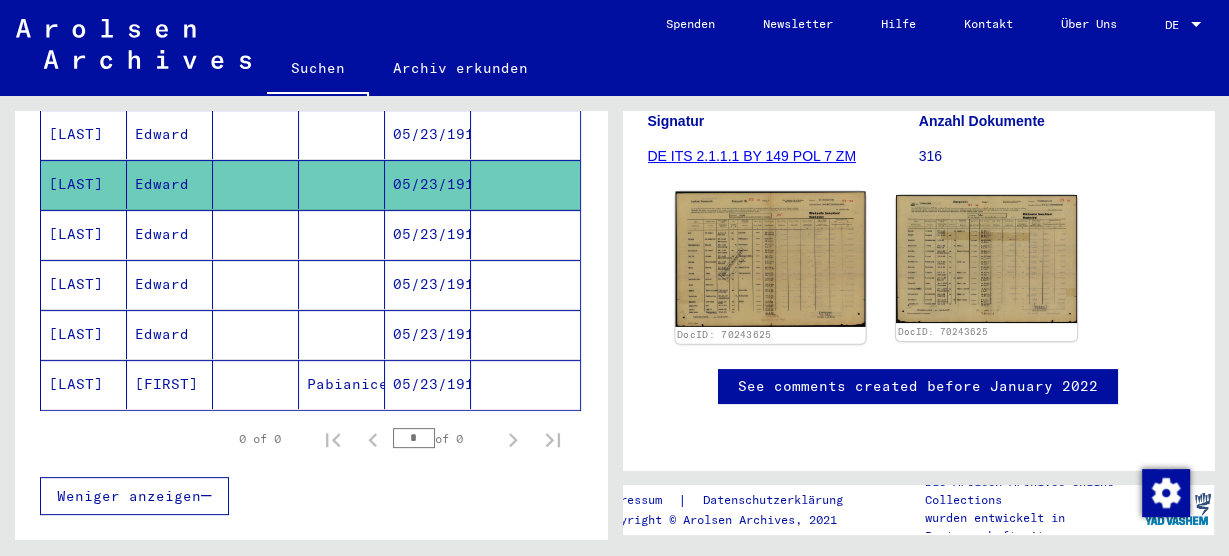 click 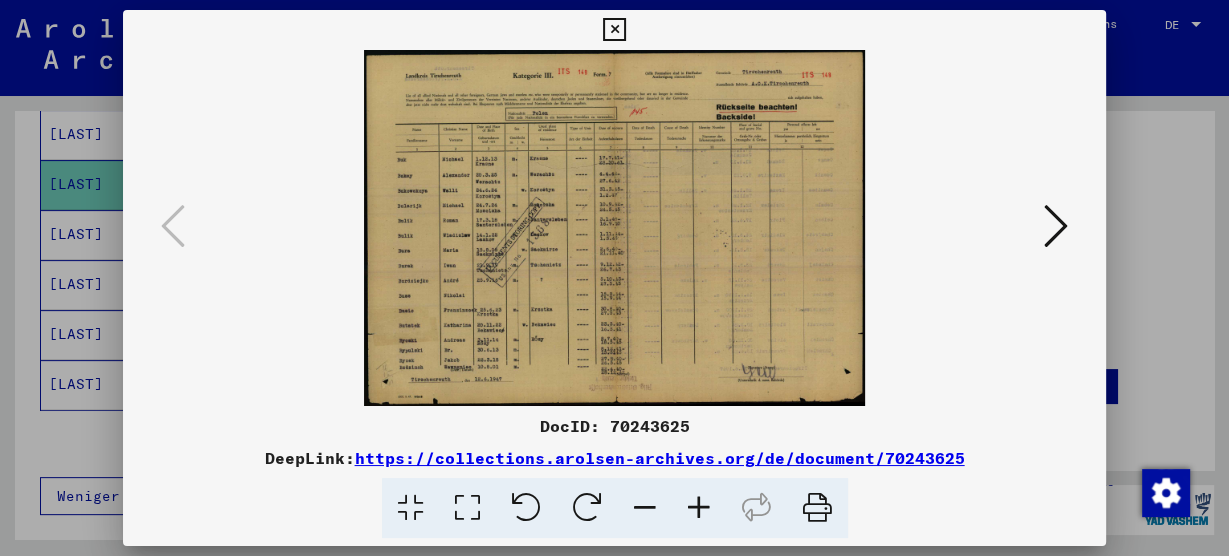 click at bounding box center [614, 30] 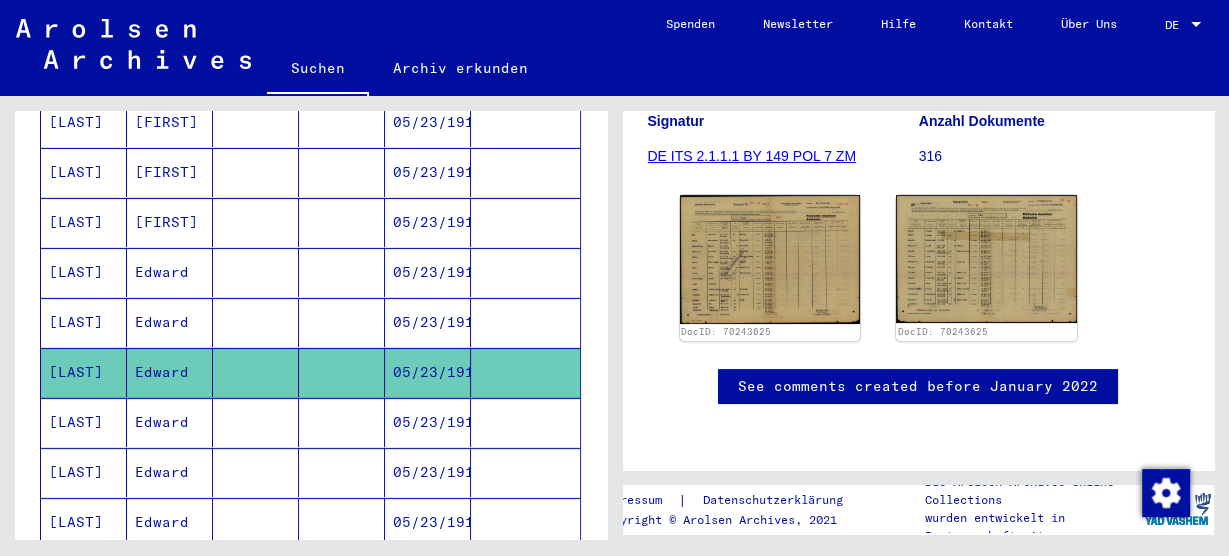 scroll, scrollTop: 236, scrollLeft: 0, axis: vertical 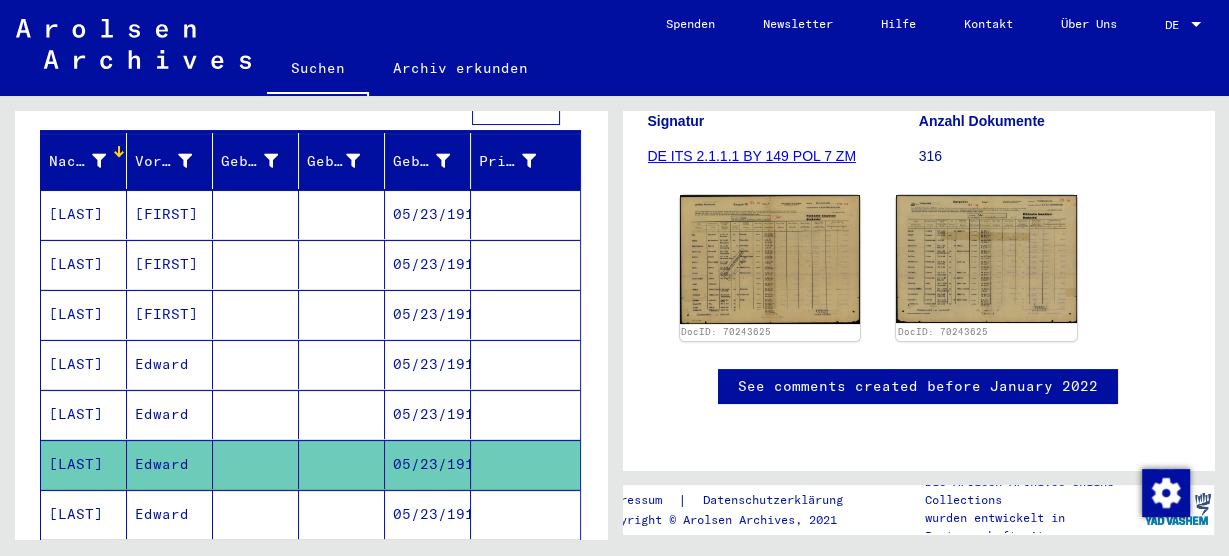click on "[LAST]" at bounding box center (84, 464) 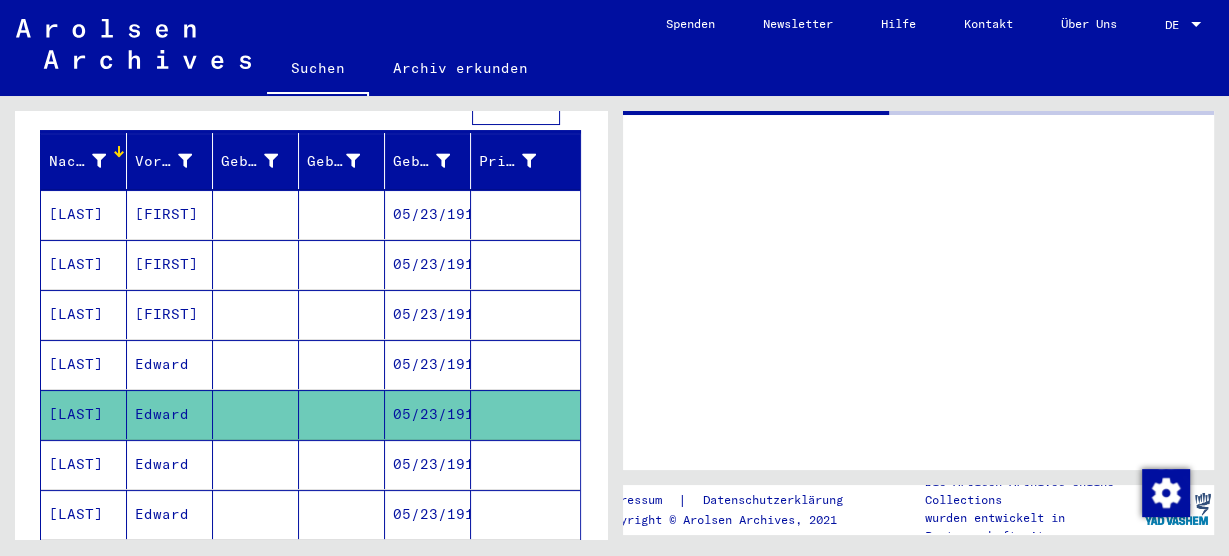 scroll, scrollTop: 0, scrollLeft: 0, axis: both 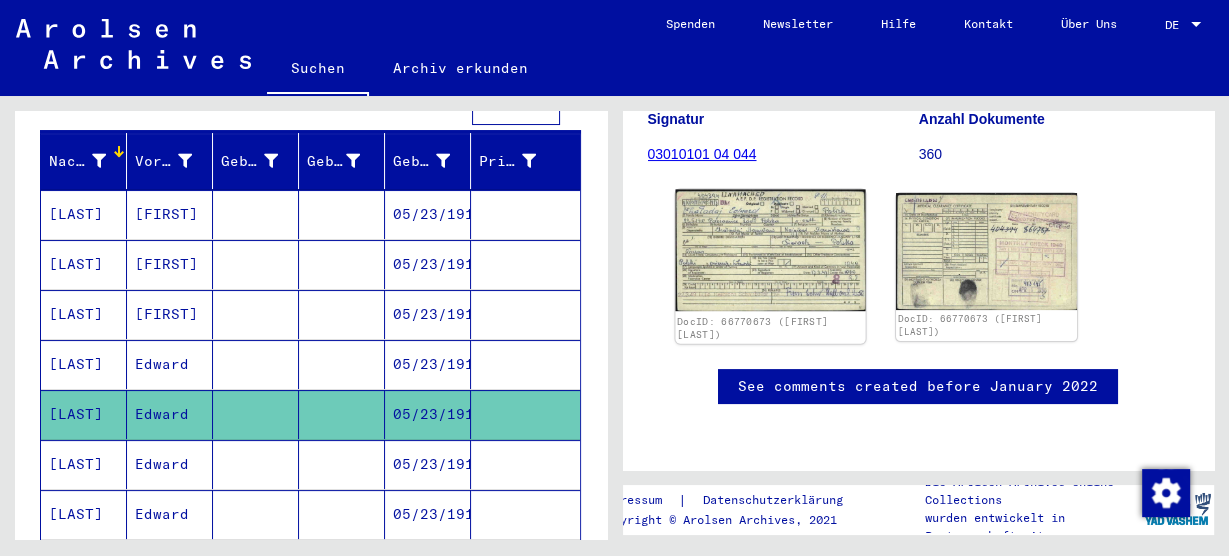 click 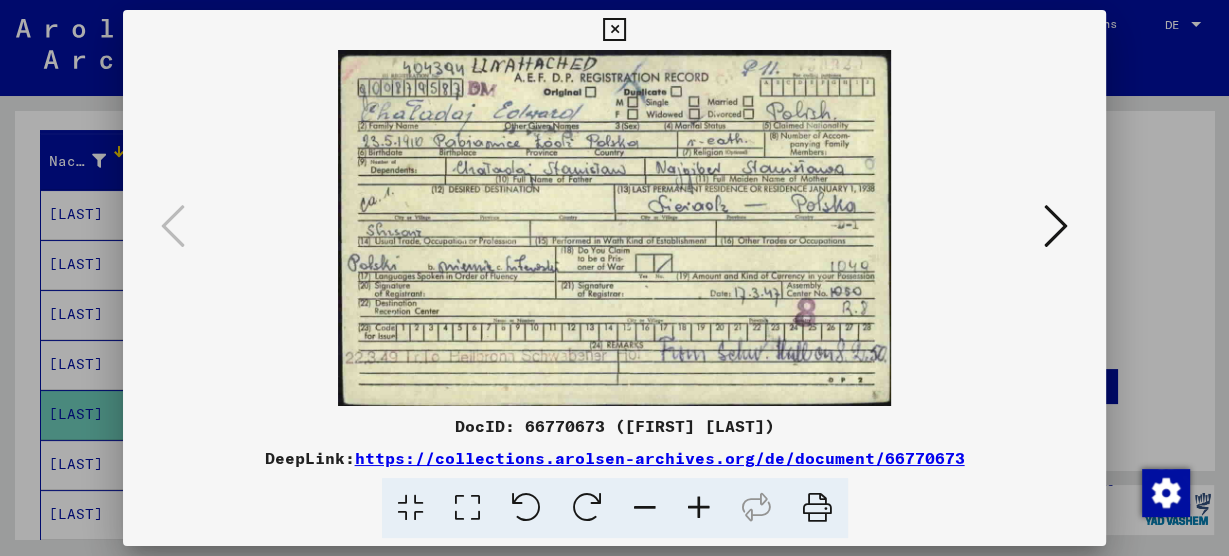 click at bounding box center [1056, 226] 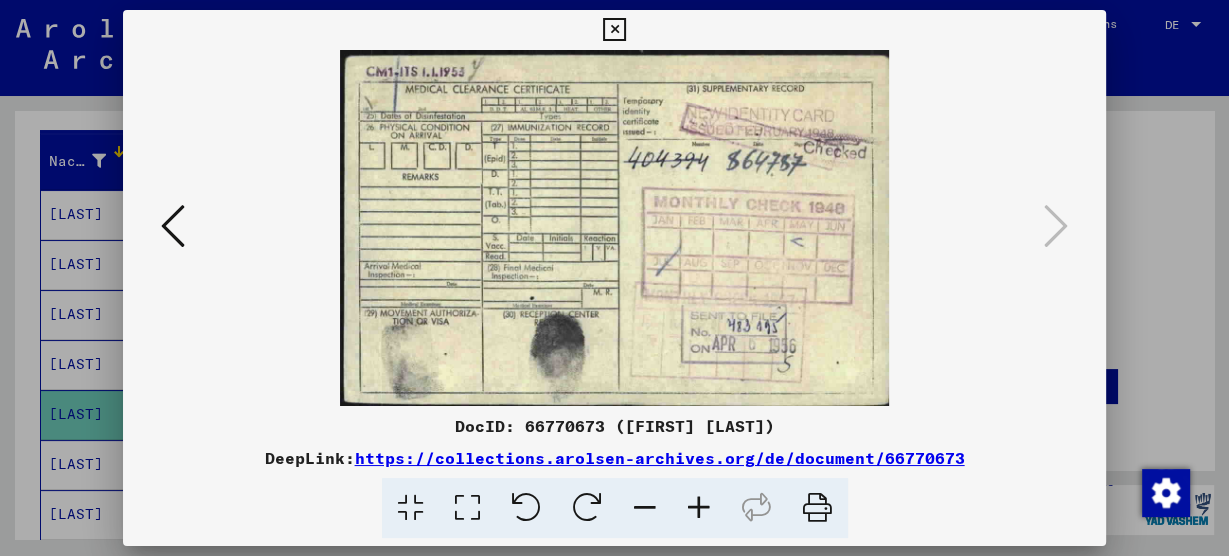 click at bounding box center (614, 30) 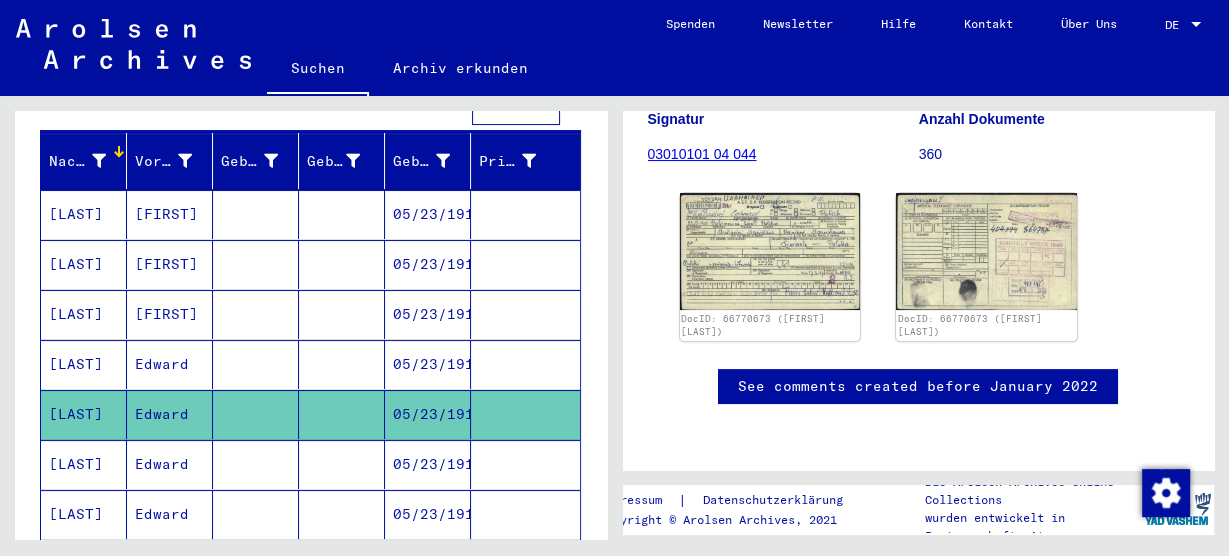 click on "[LAST]" at bounding box center [84, 414] 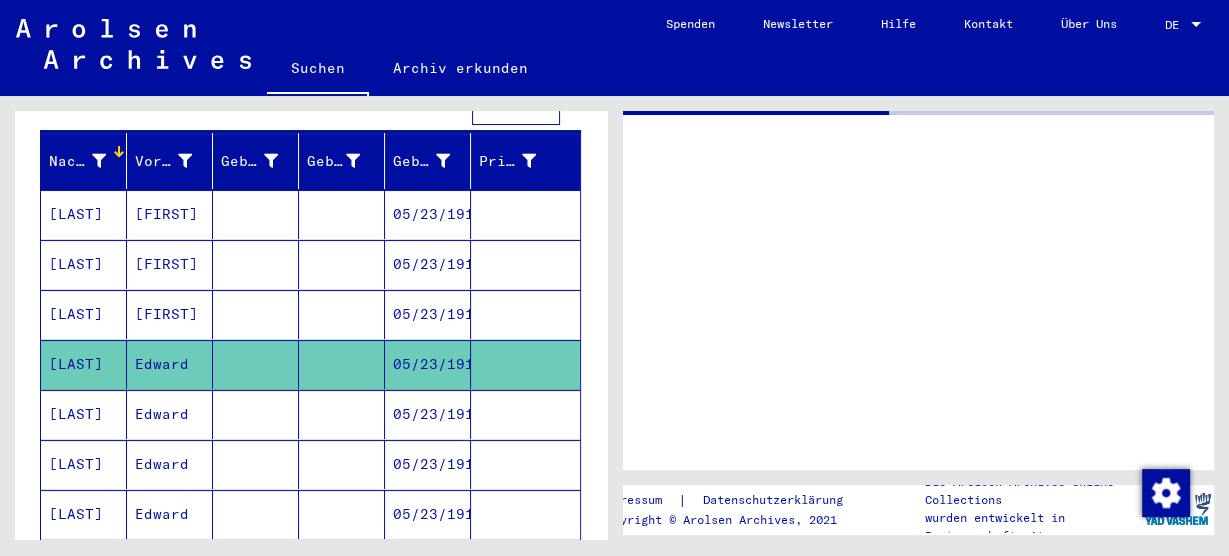scroll, scrollTop: 0, scrollLeft: 0, axis: both 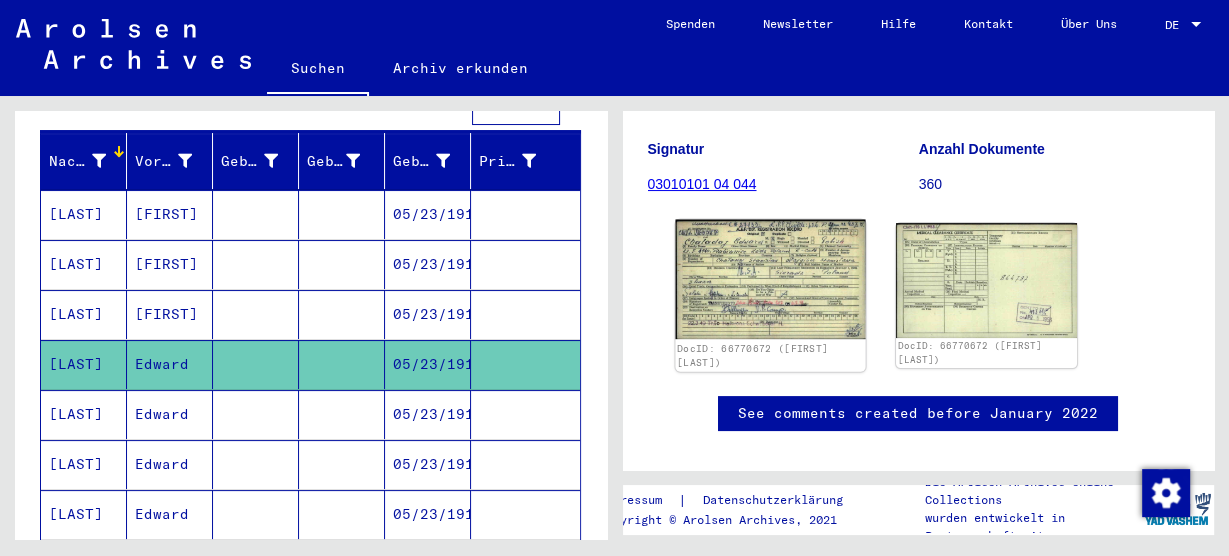 click 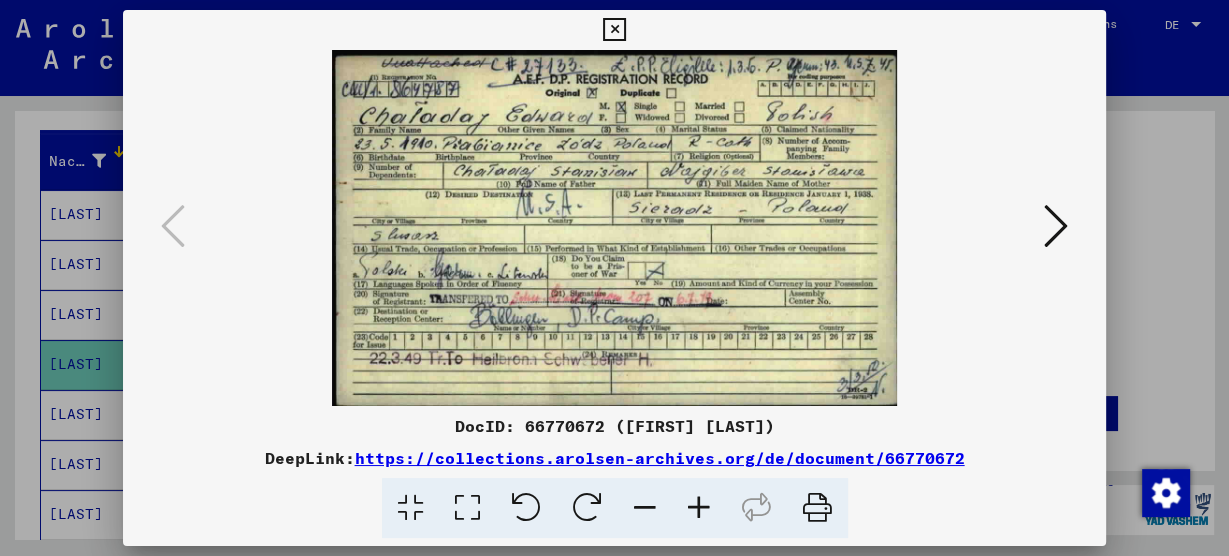 click at bounding box center [1056, 226] 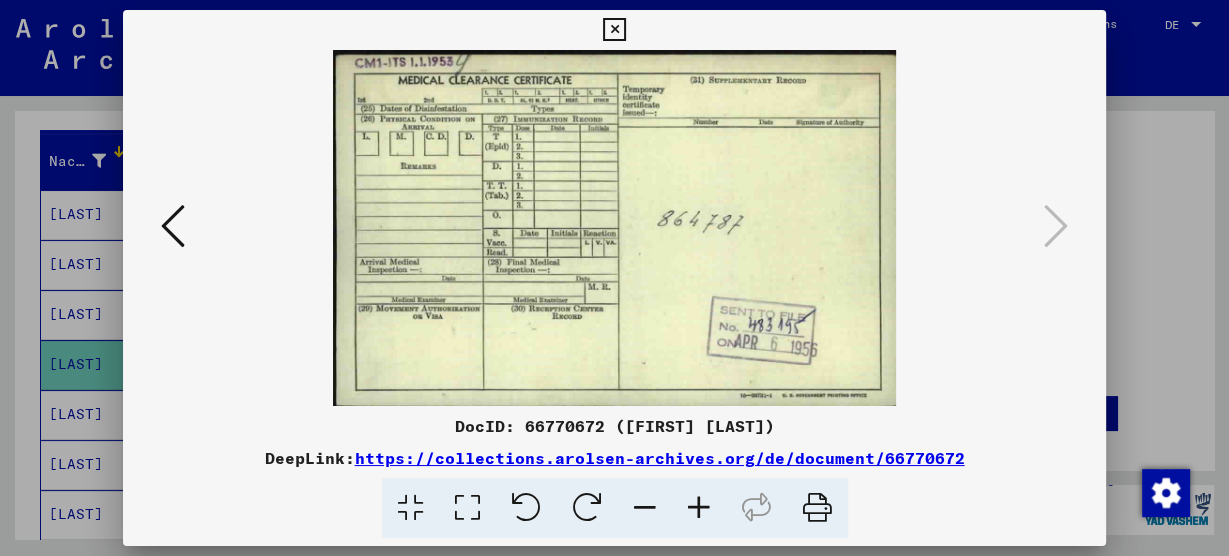 click at bounding box center [614, 30] 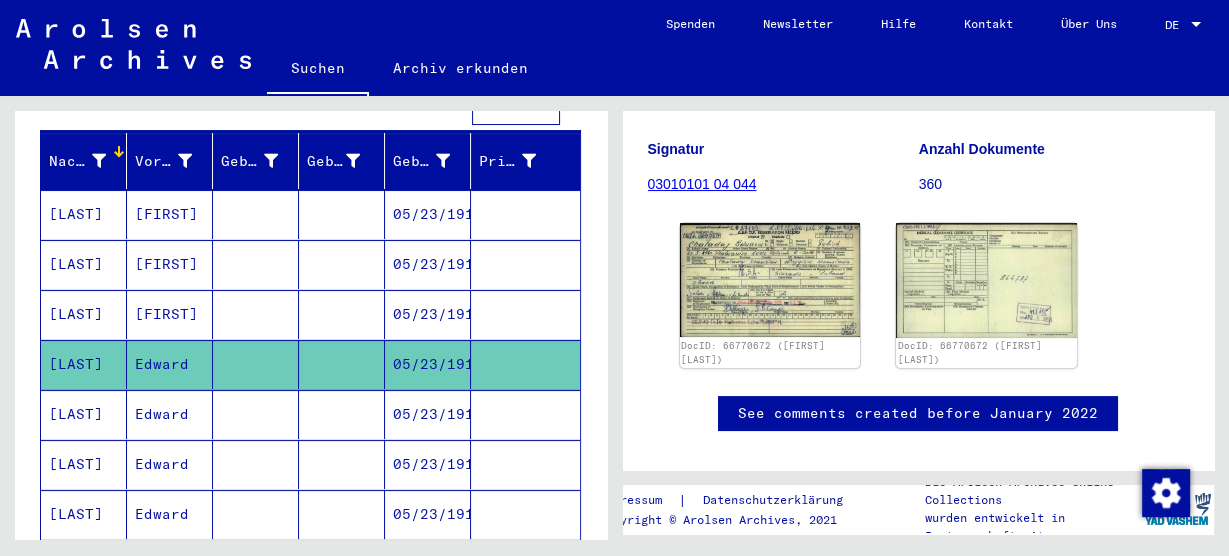 click on "[LAST]" at bounding box center (84, 364) 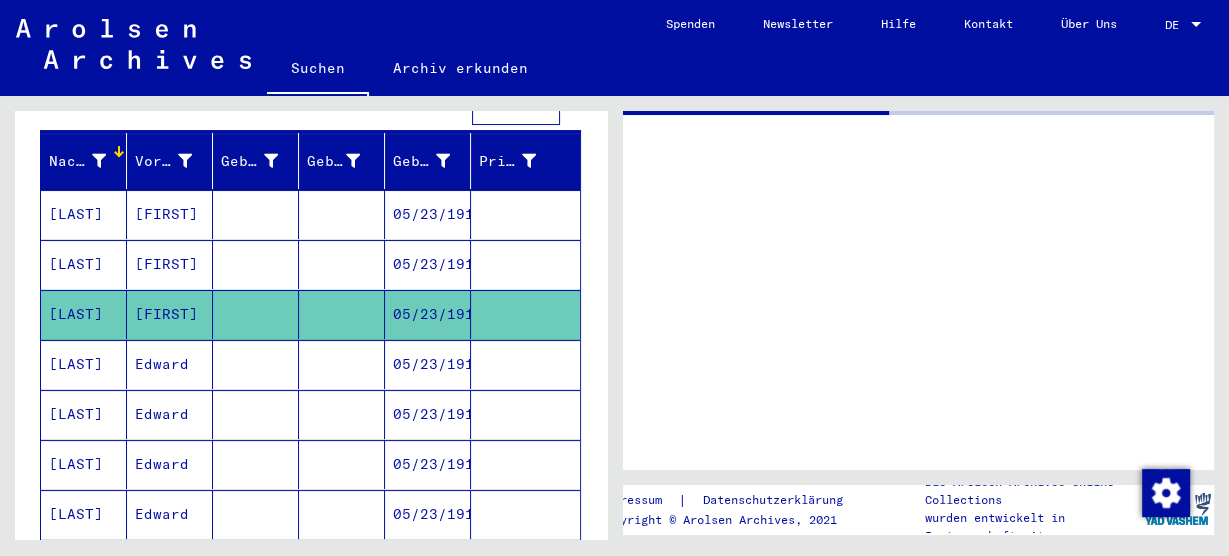 scroll, scrollTop: 0, scrollLeft: 0, axis: both 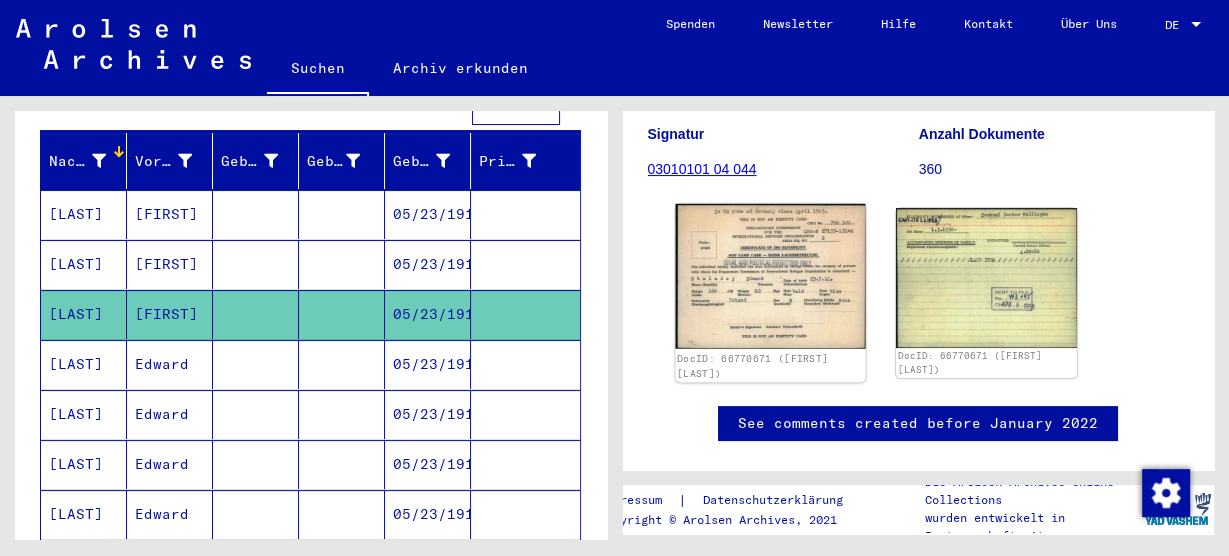 click 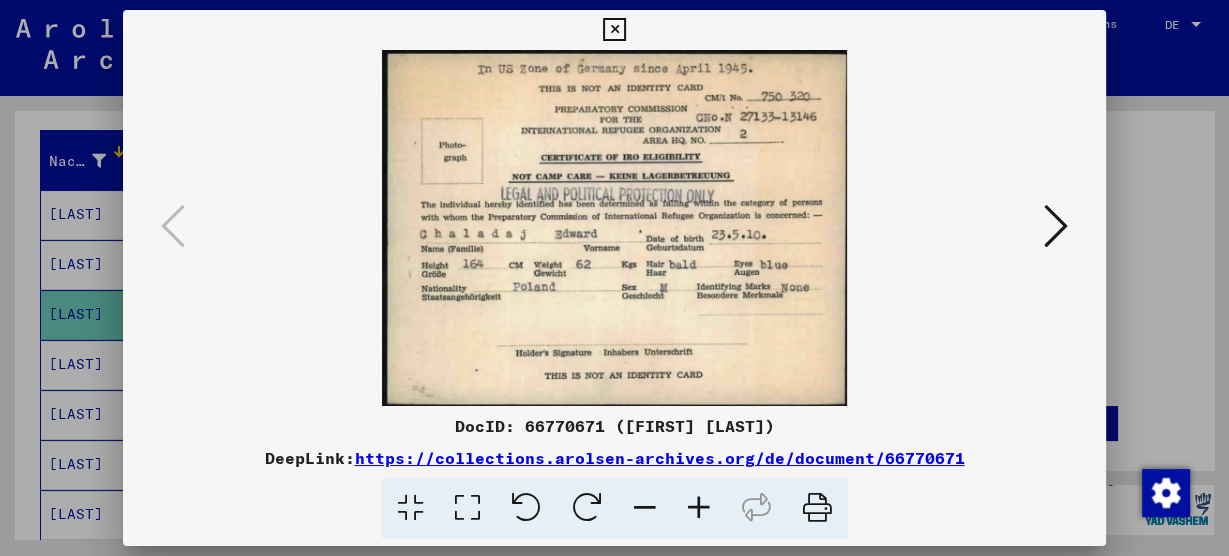 click at bounding box center (1056, 226) 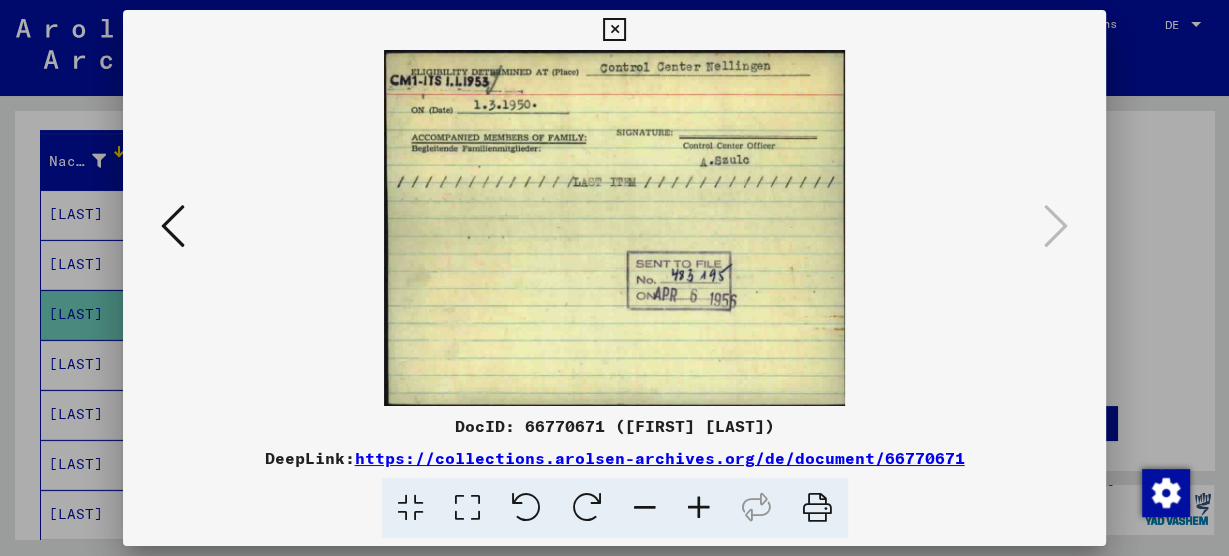 click at bounding box center (614, 30) 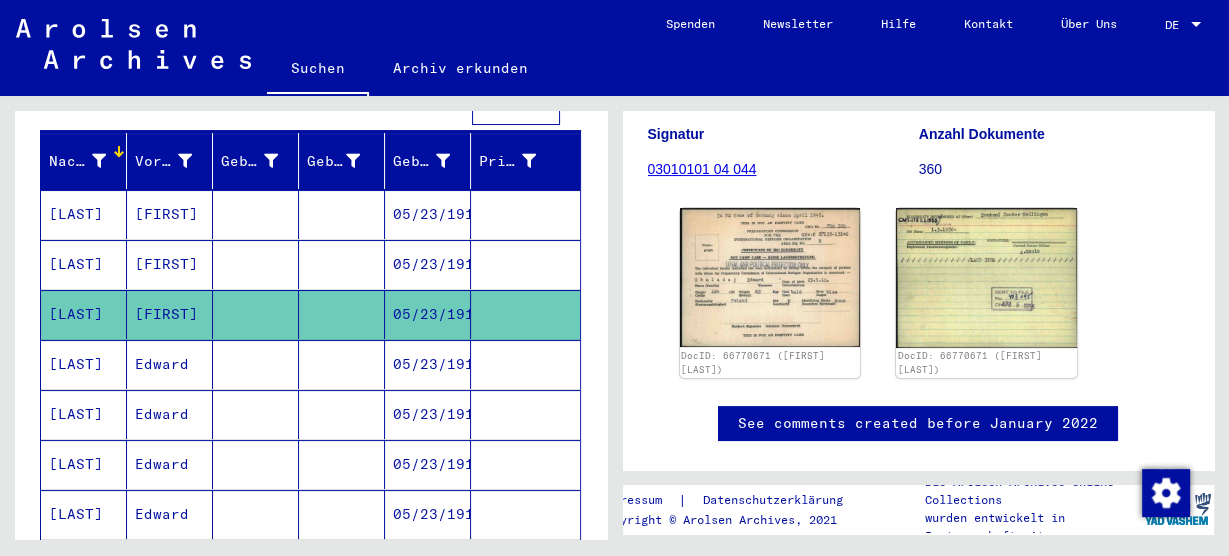 click on "[LAST]" at bounding box center (84, 314) 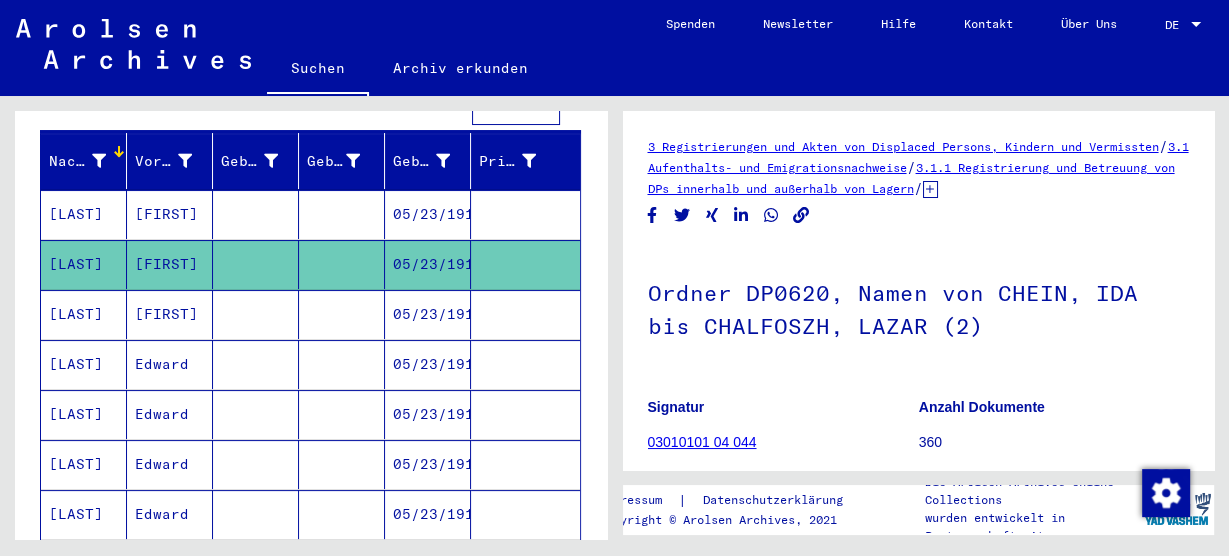 scroll, scrollTop: 0, scrollLeft: 0, axis: both 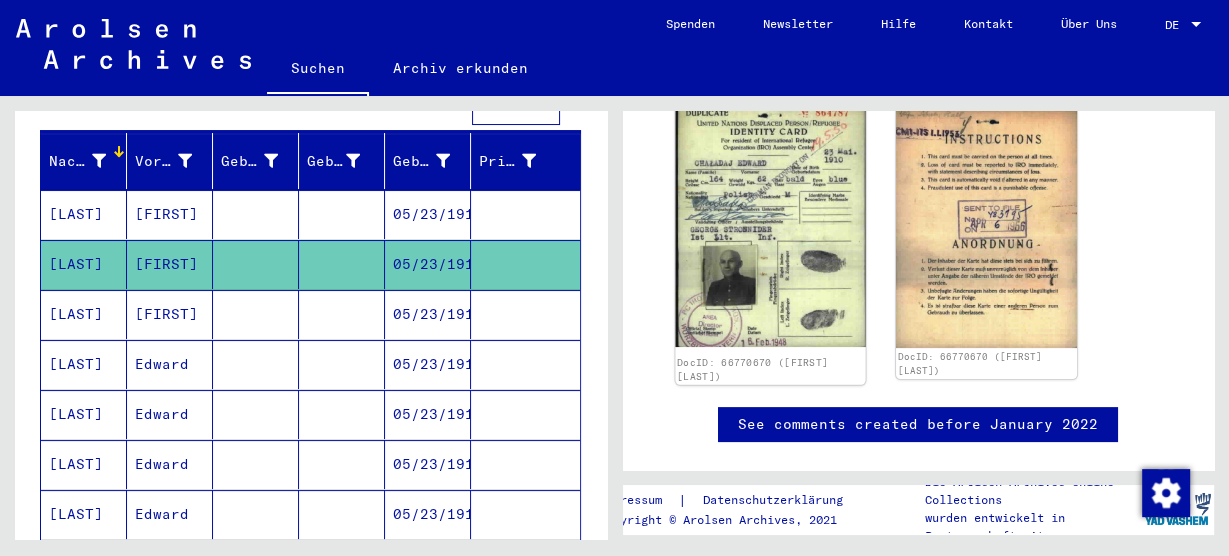 click 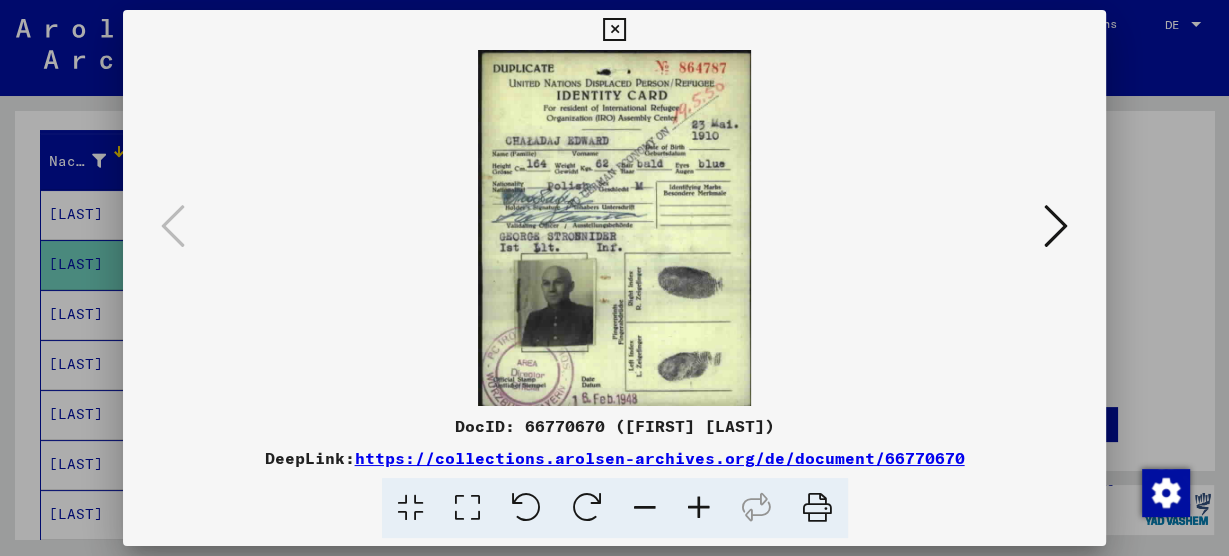 click at bounding box center (614, 228) 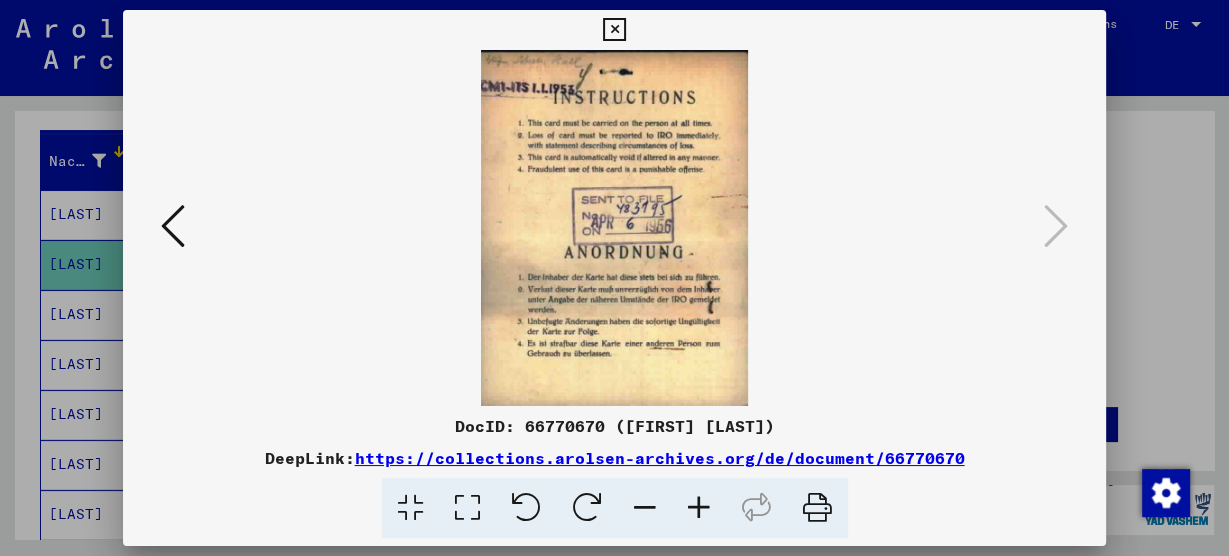 click at bounding box center (614, 30) 